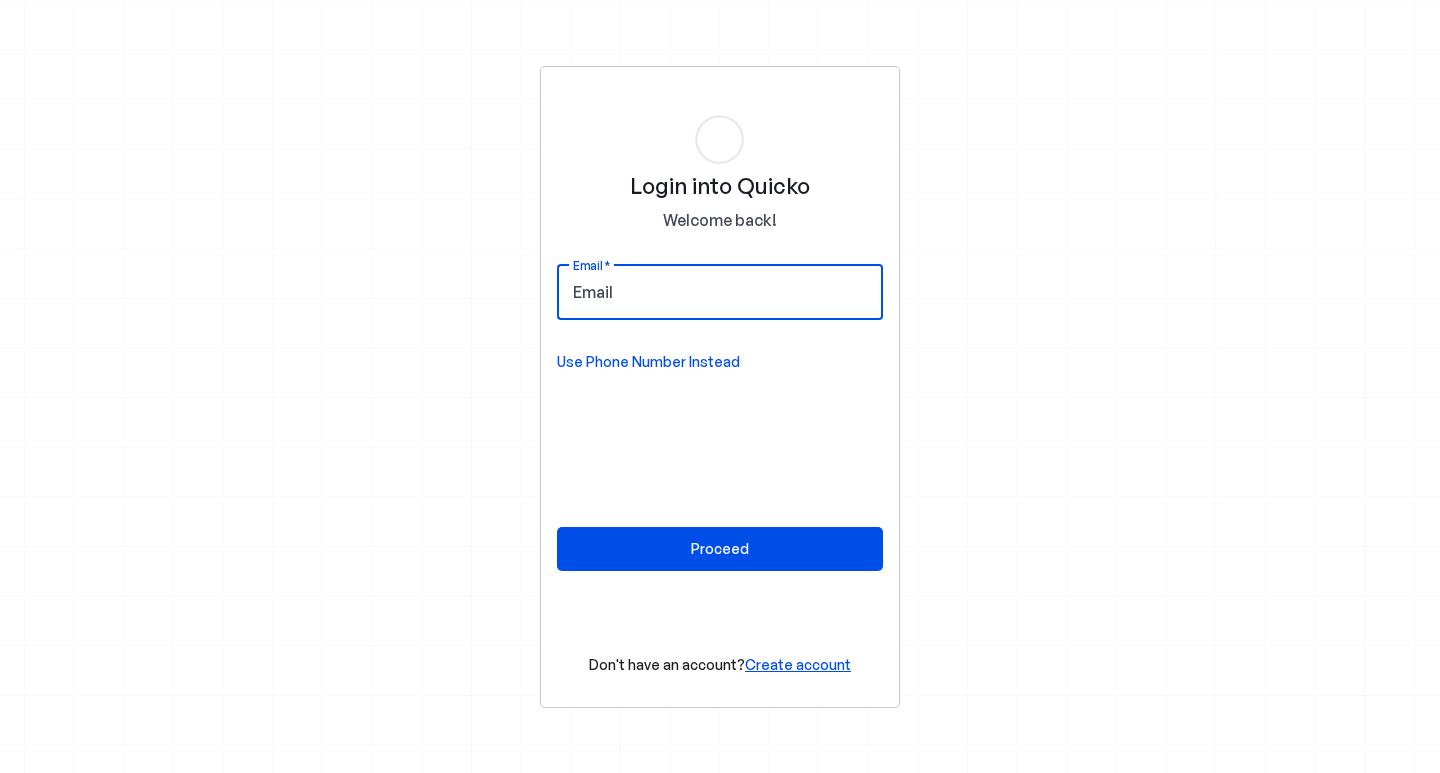 click on "Email" at bounding box center [720, 292] 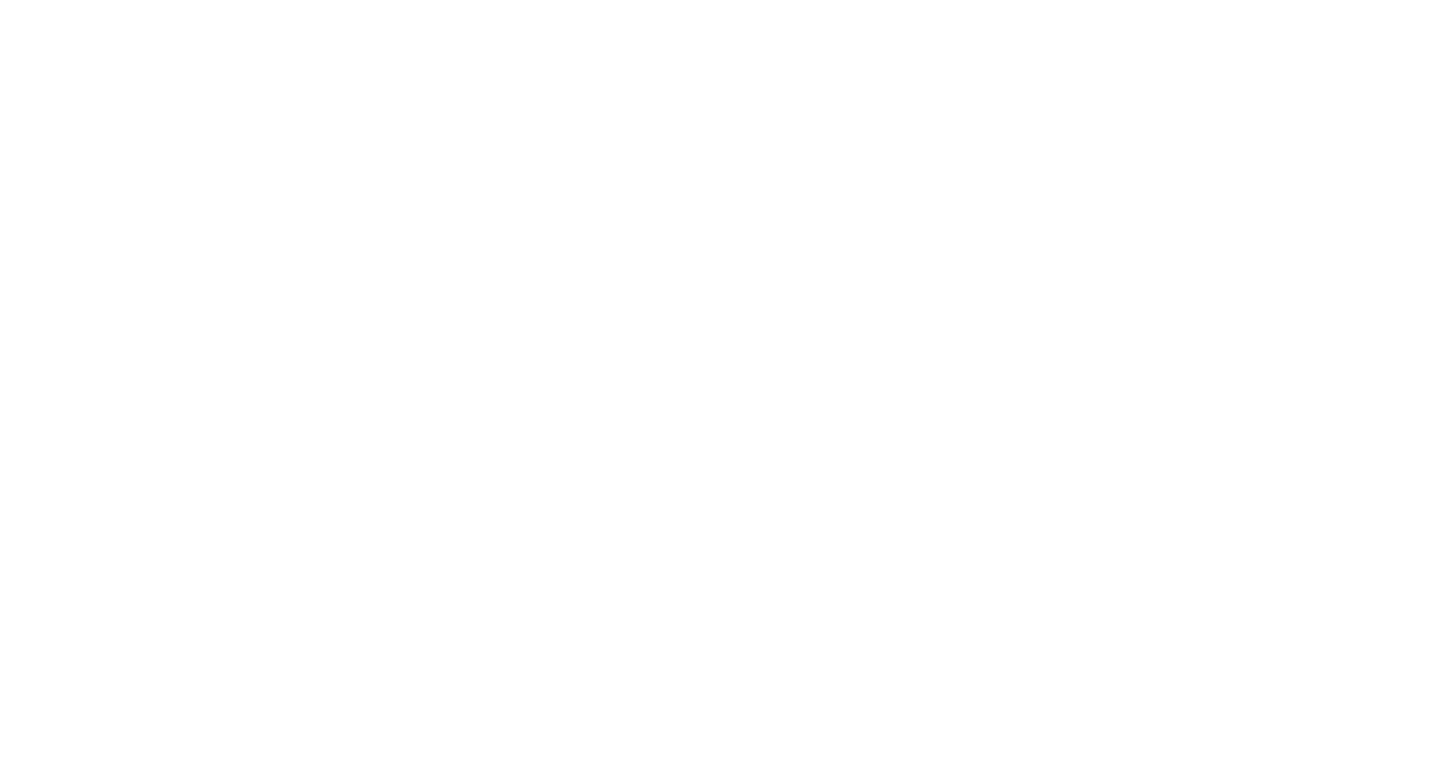 scroll, scrollTop: 0, scrollLeft: 0, axis: both 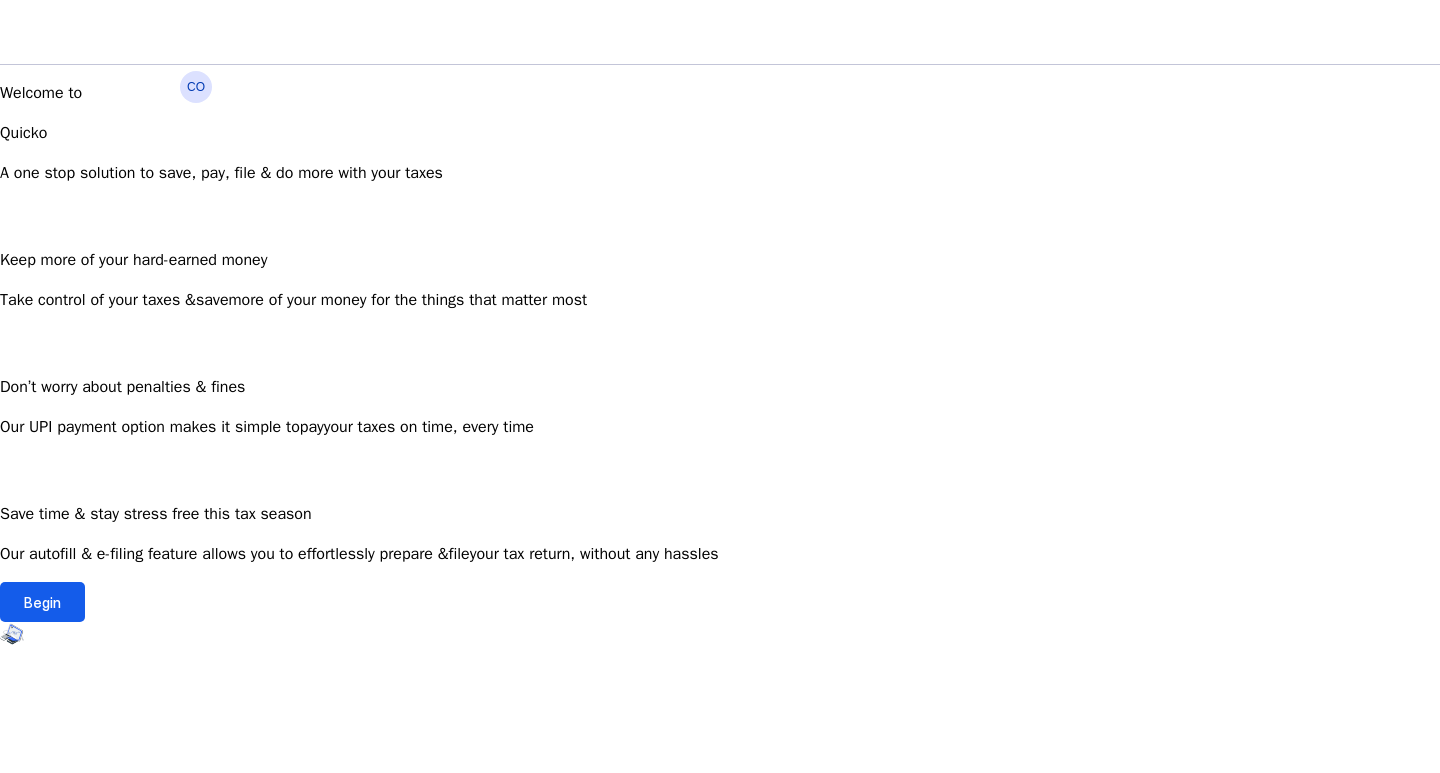 click on "Begin" at bounding box center [42, 602] 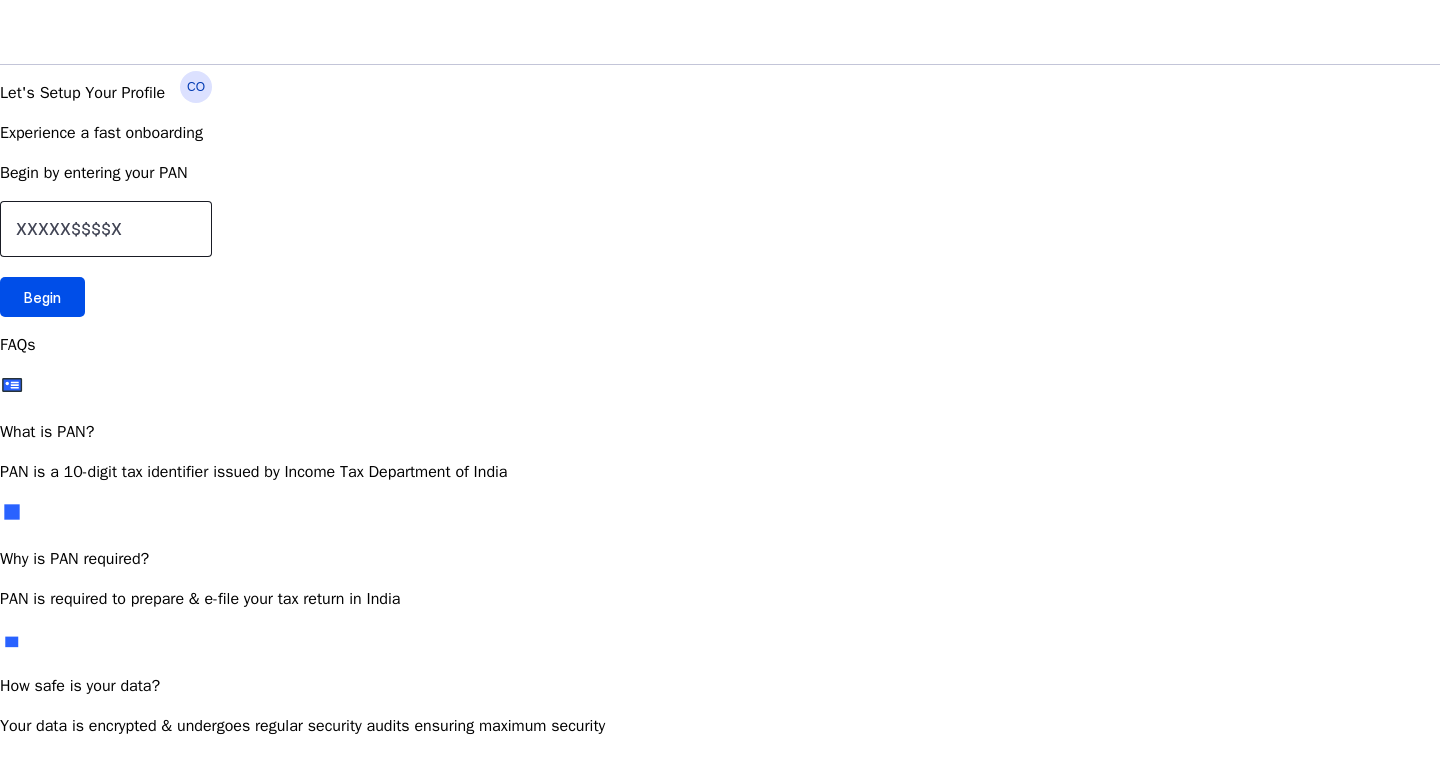 click at bounding box center [106, 229] 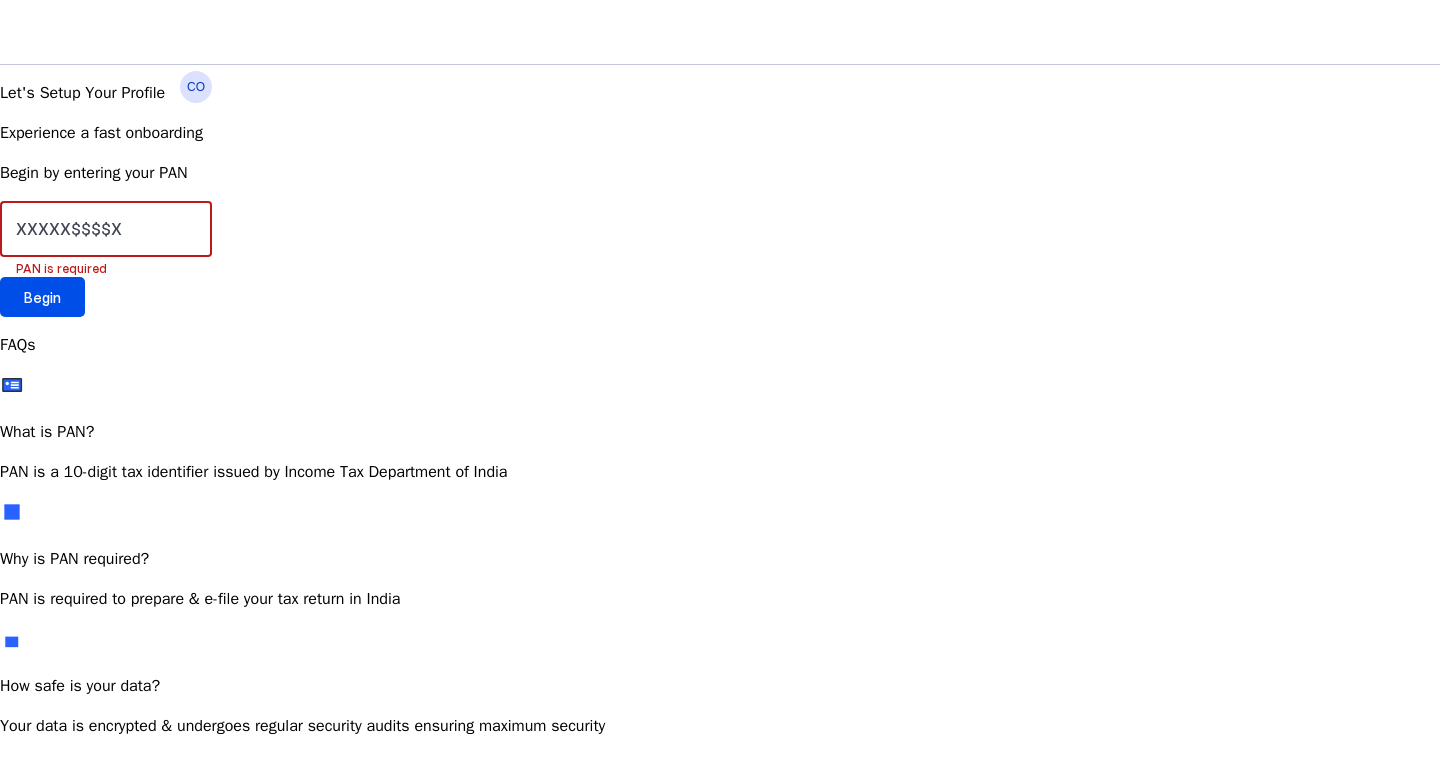 click at bounding box center (106, 229) 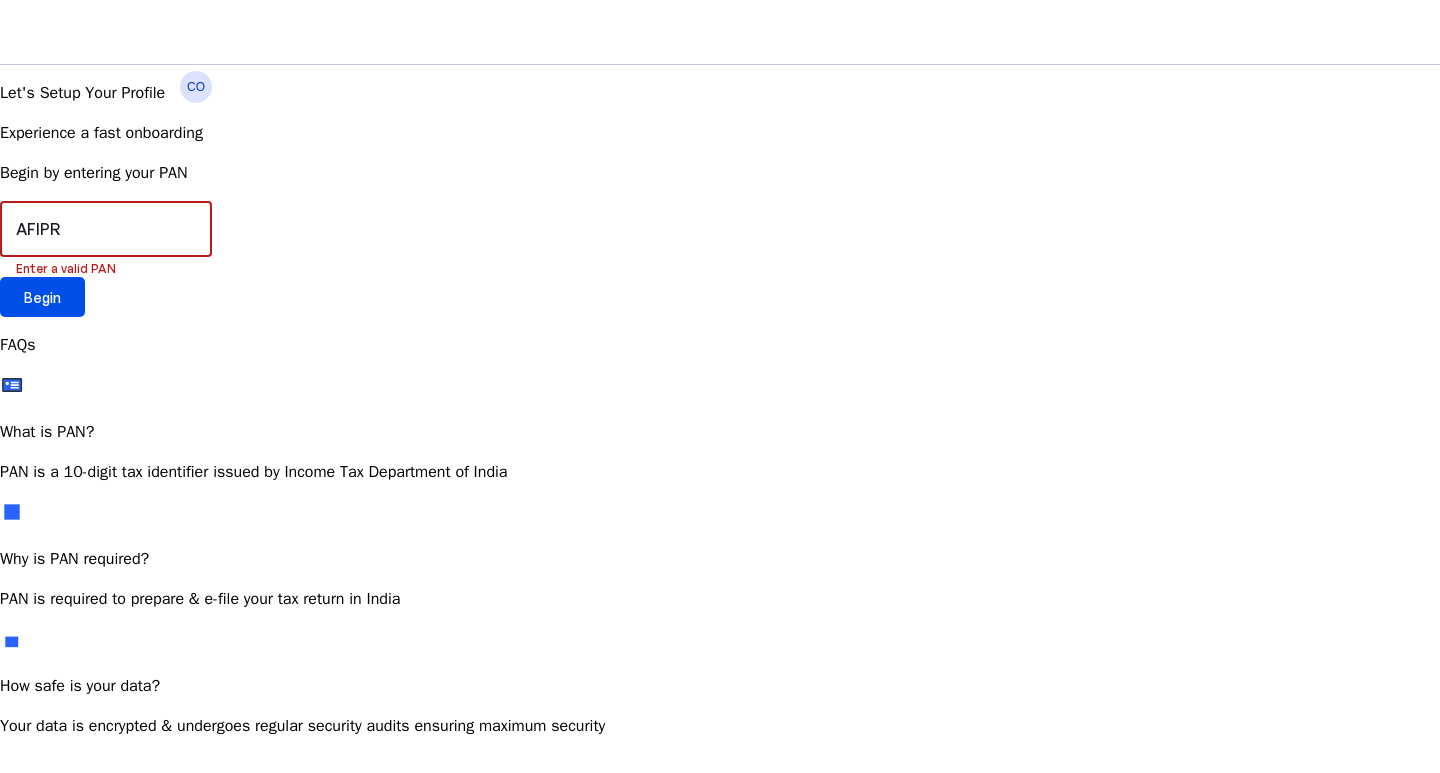 type on "AFIPR" 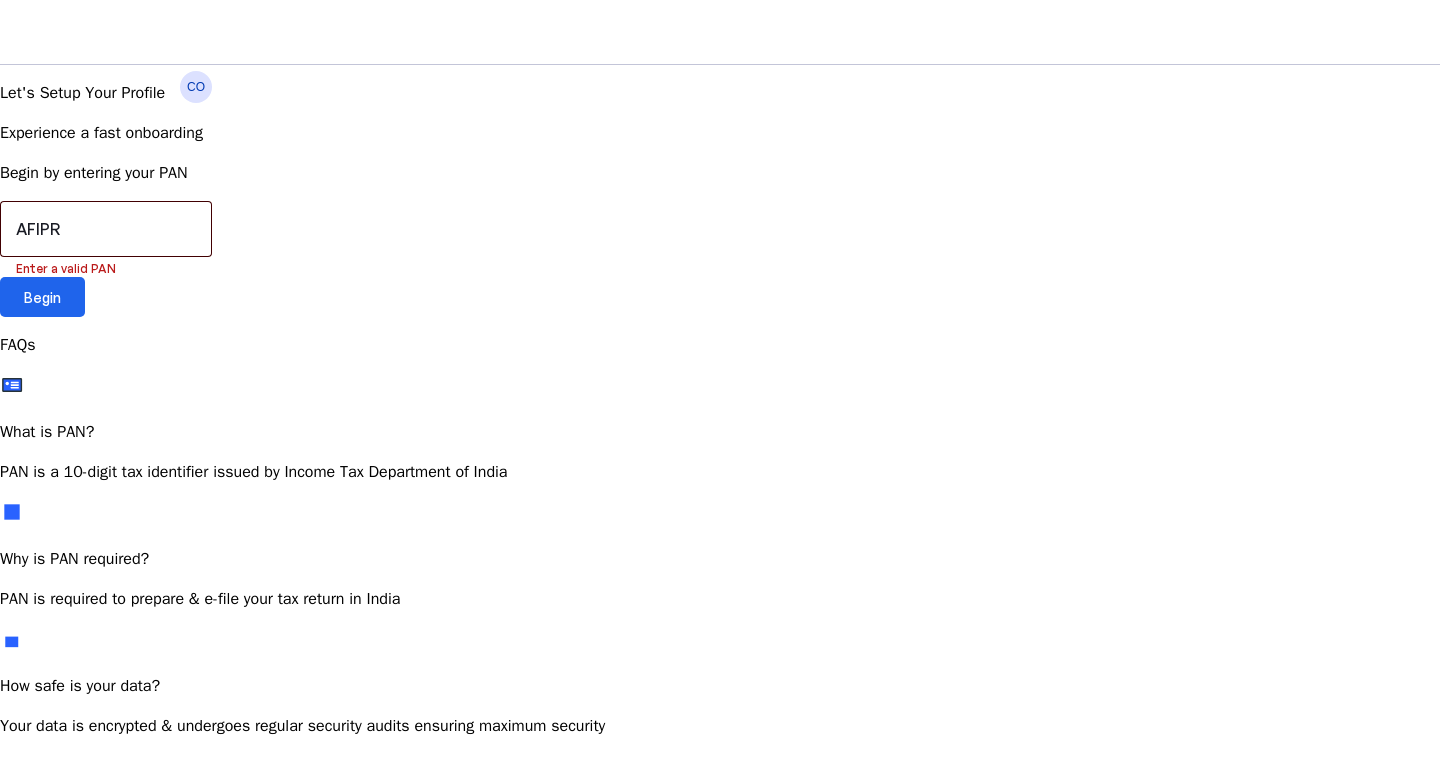 type 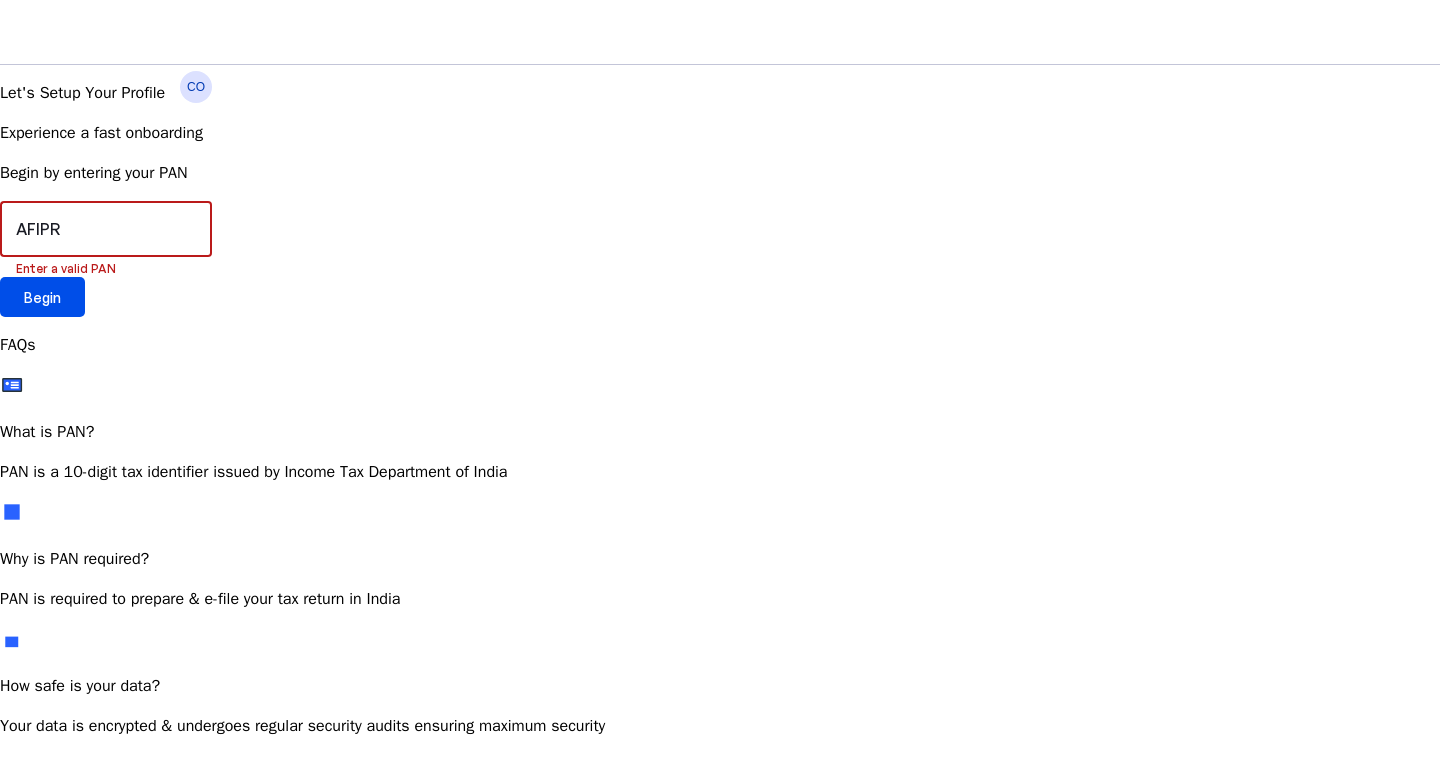 click on "AFIPR" at bounding box center (106, 229) 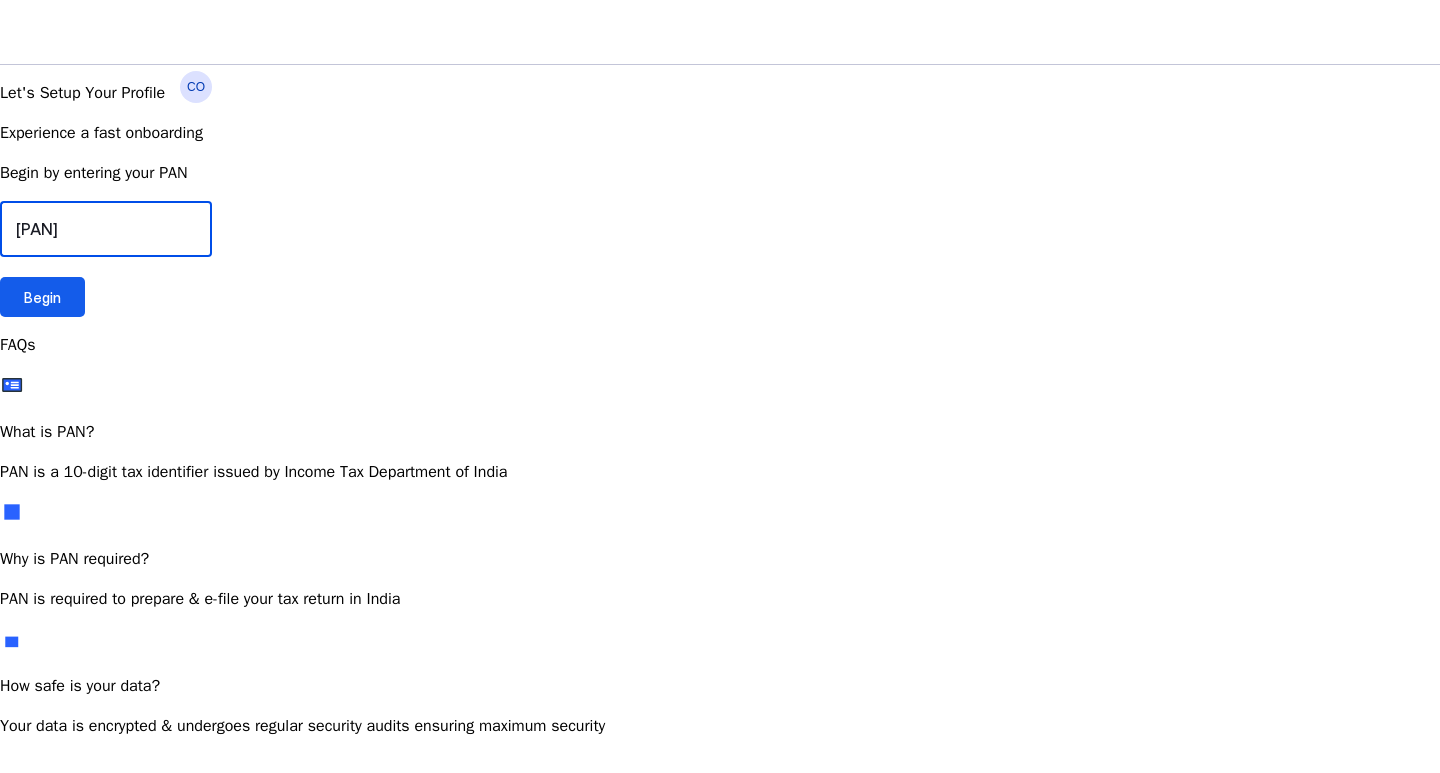 type on "[PAN]" 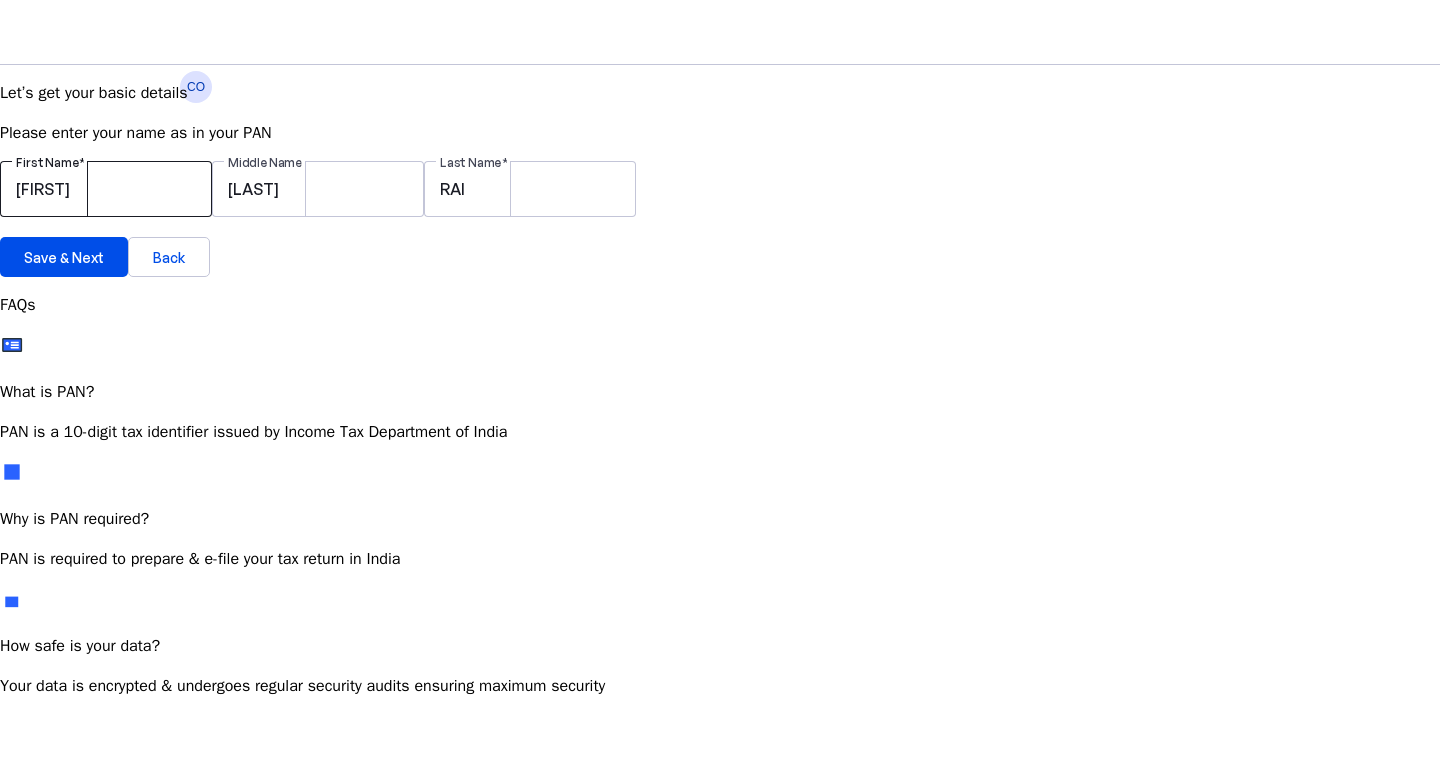 click on "[FIRST]" at bounding box center (106, 189) 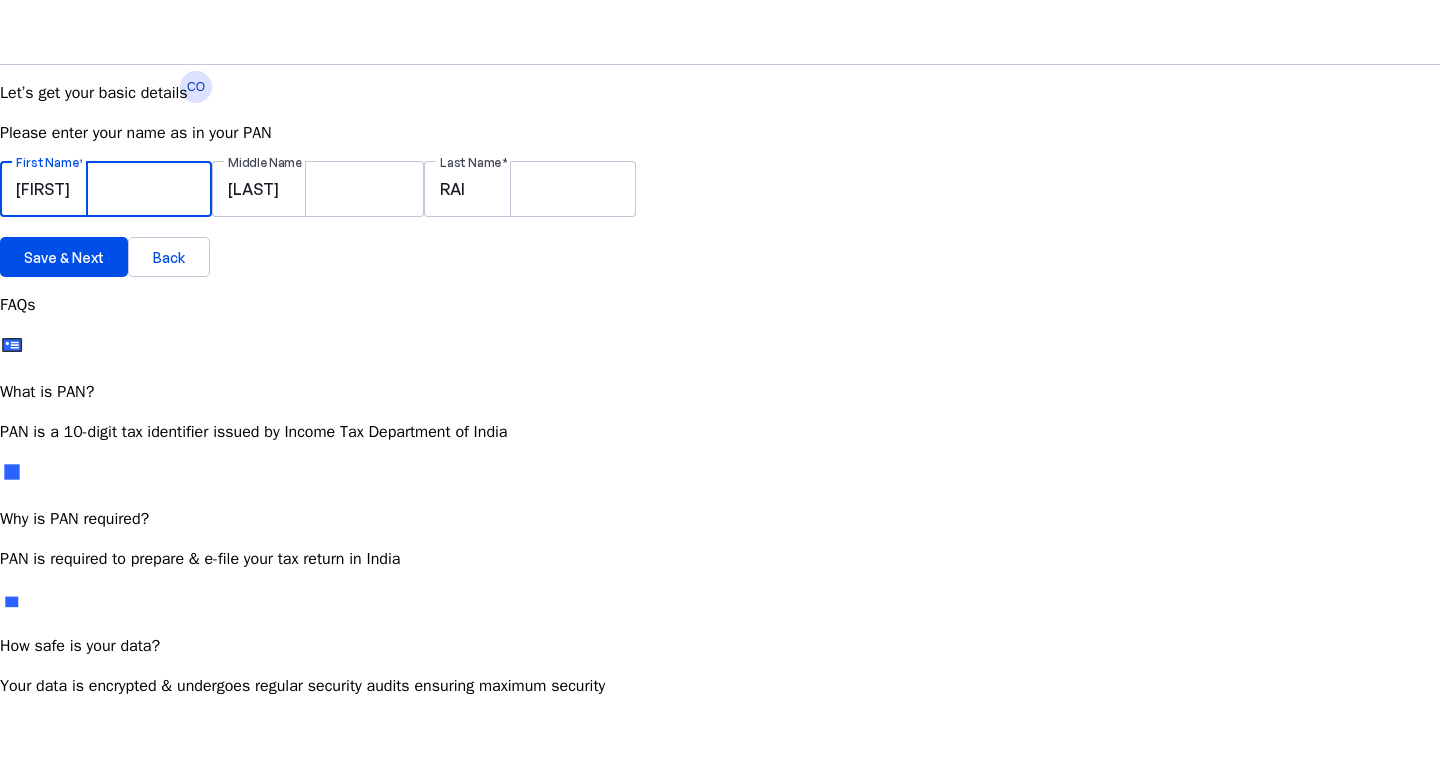 click on "[FIRST]" at bounding box center [106, 189] 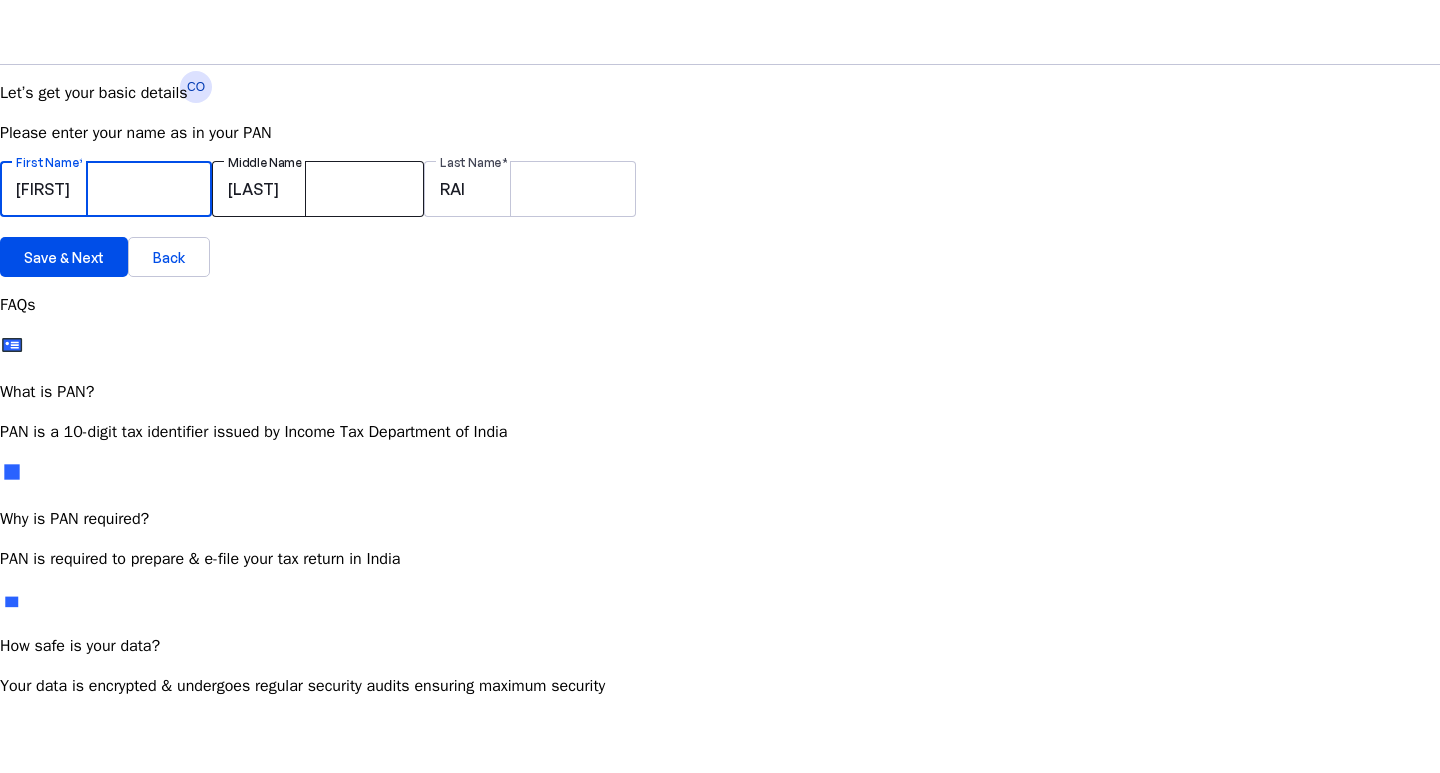 click on "[LAST]" at bounding box center (318, 189) 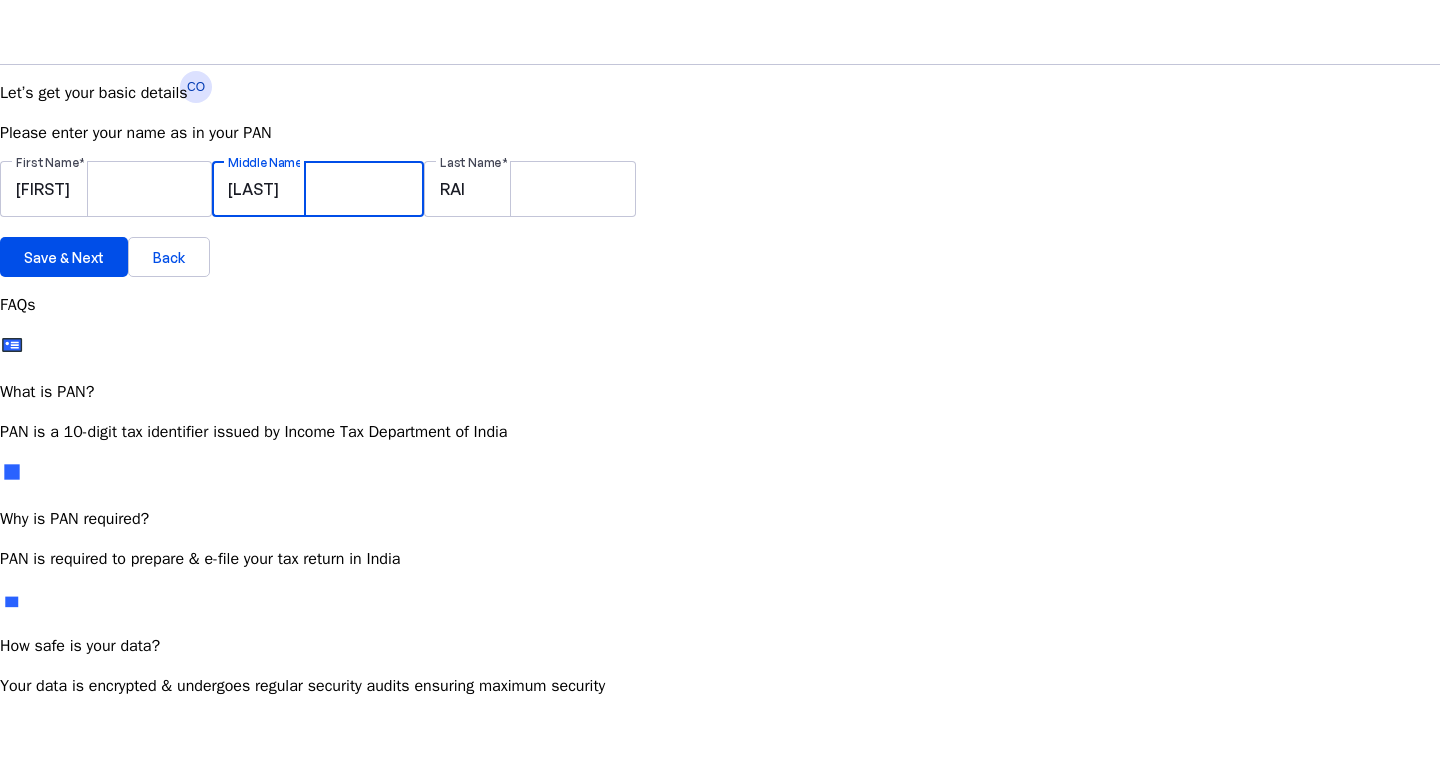 click on "[LAST]" at bounding box center [318, 189] 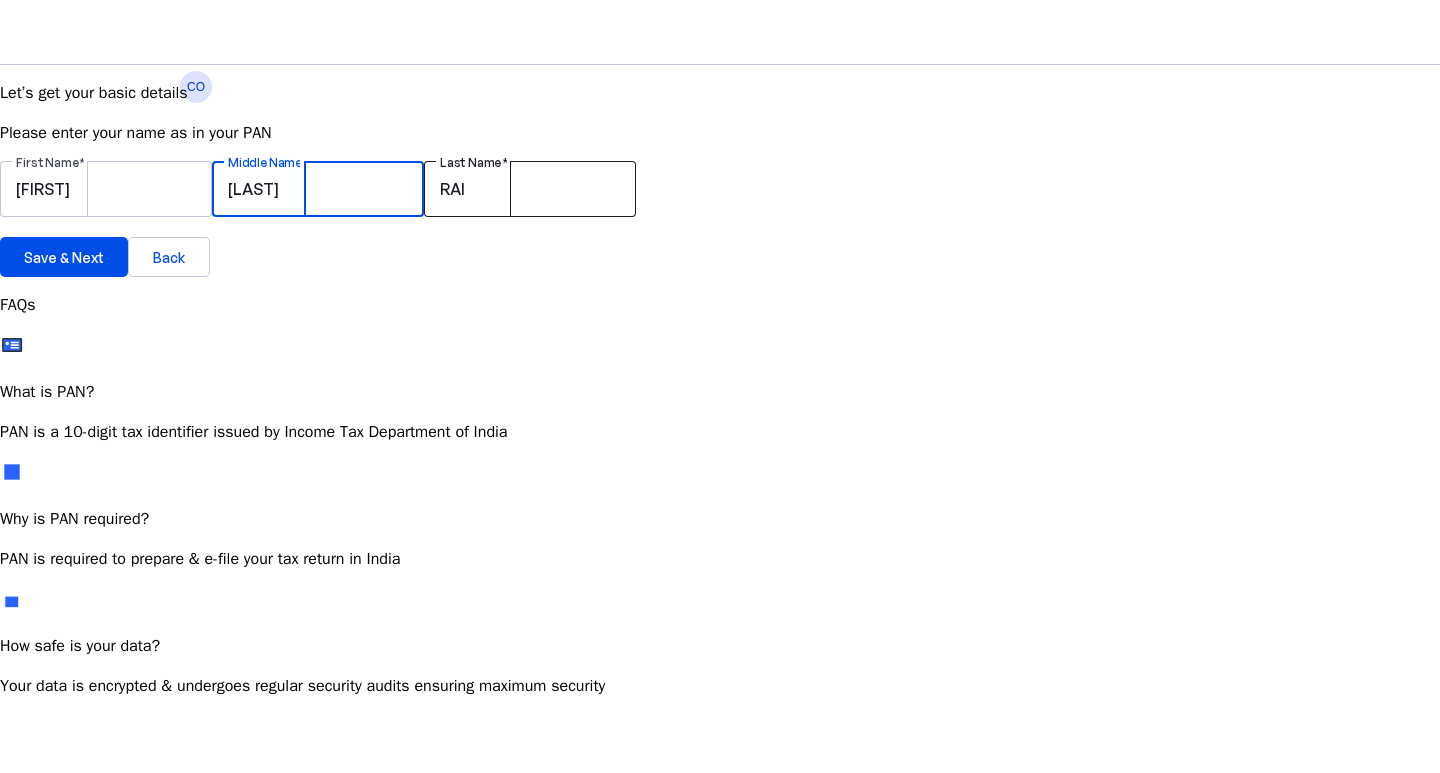 click on "RAI" at bounding box center [530, 189] 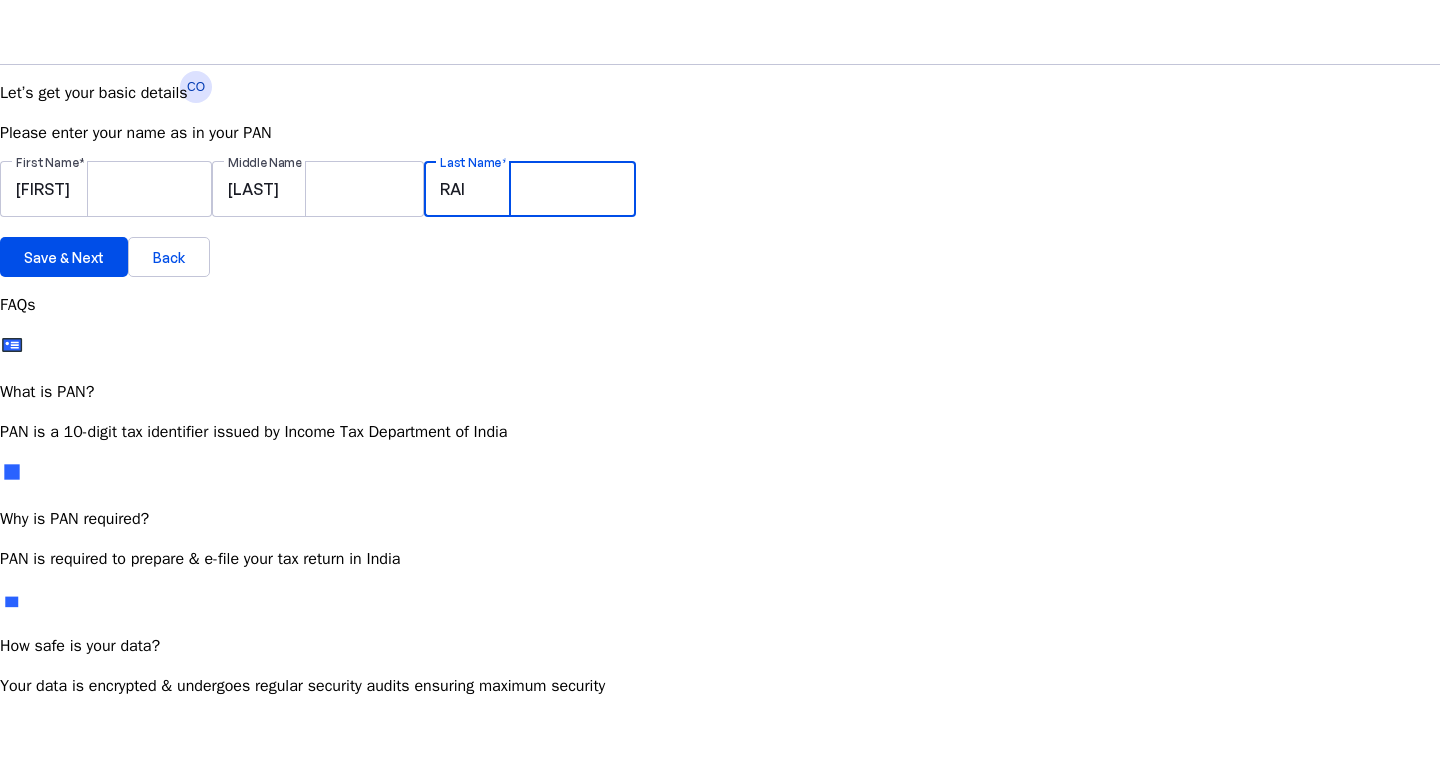 click on "RAI" at bounding box center [530, 189] 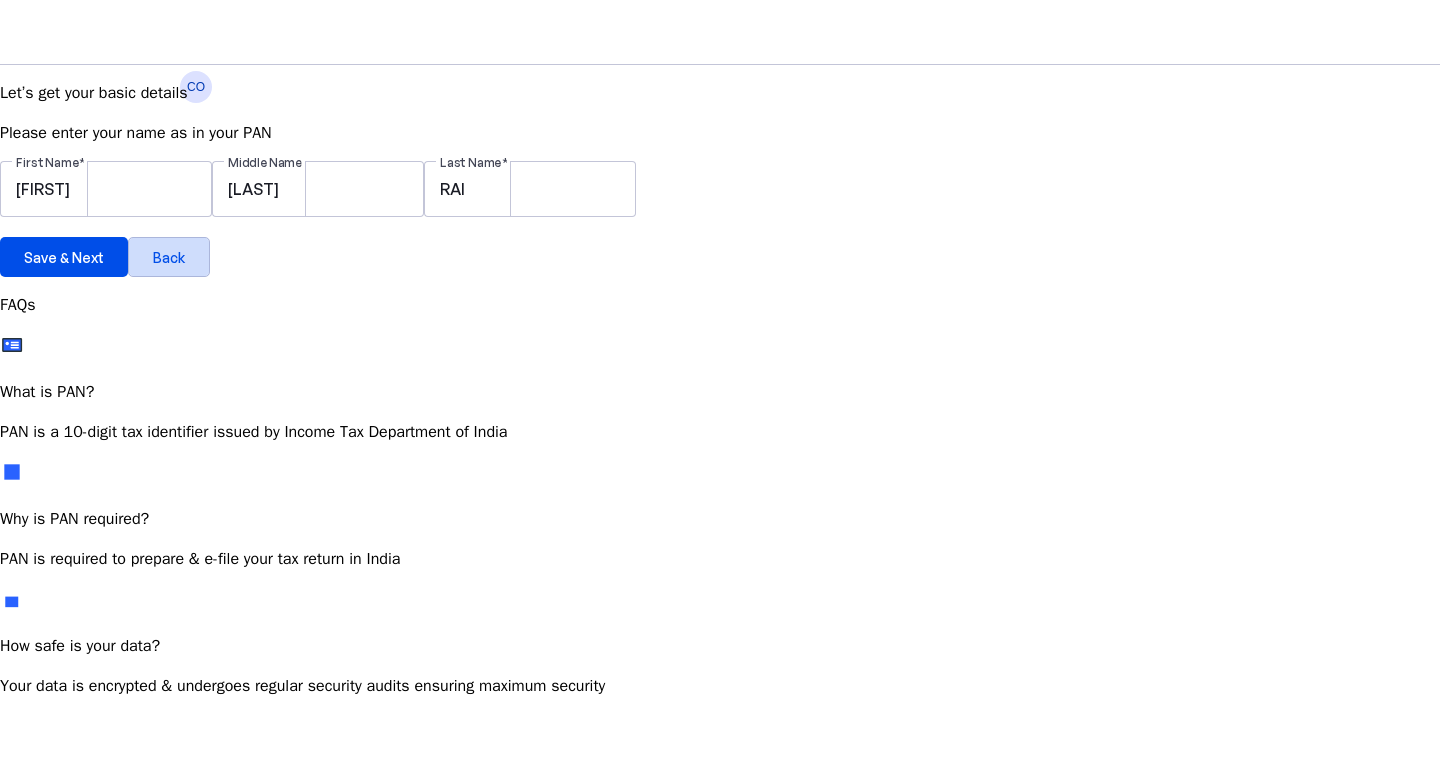 click at bounding box center (169, 257) 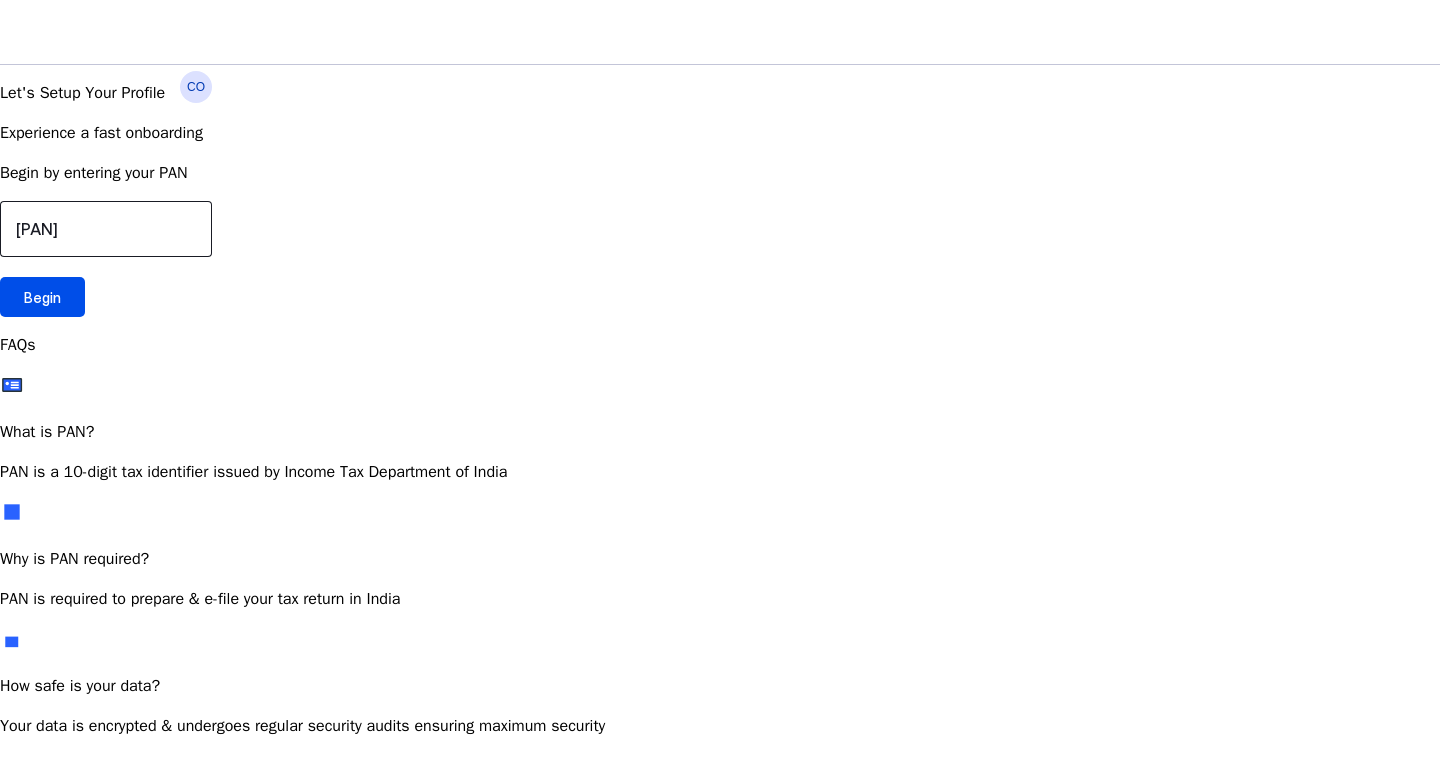 click on "[PAN]" at bounding box center [106, 229] 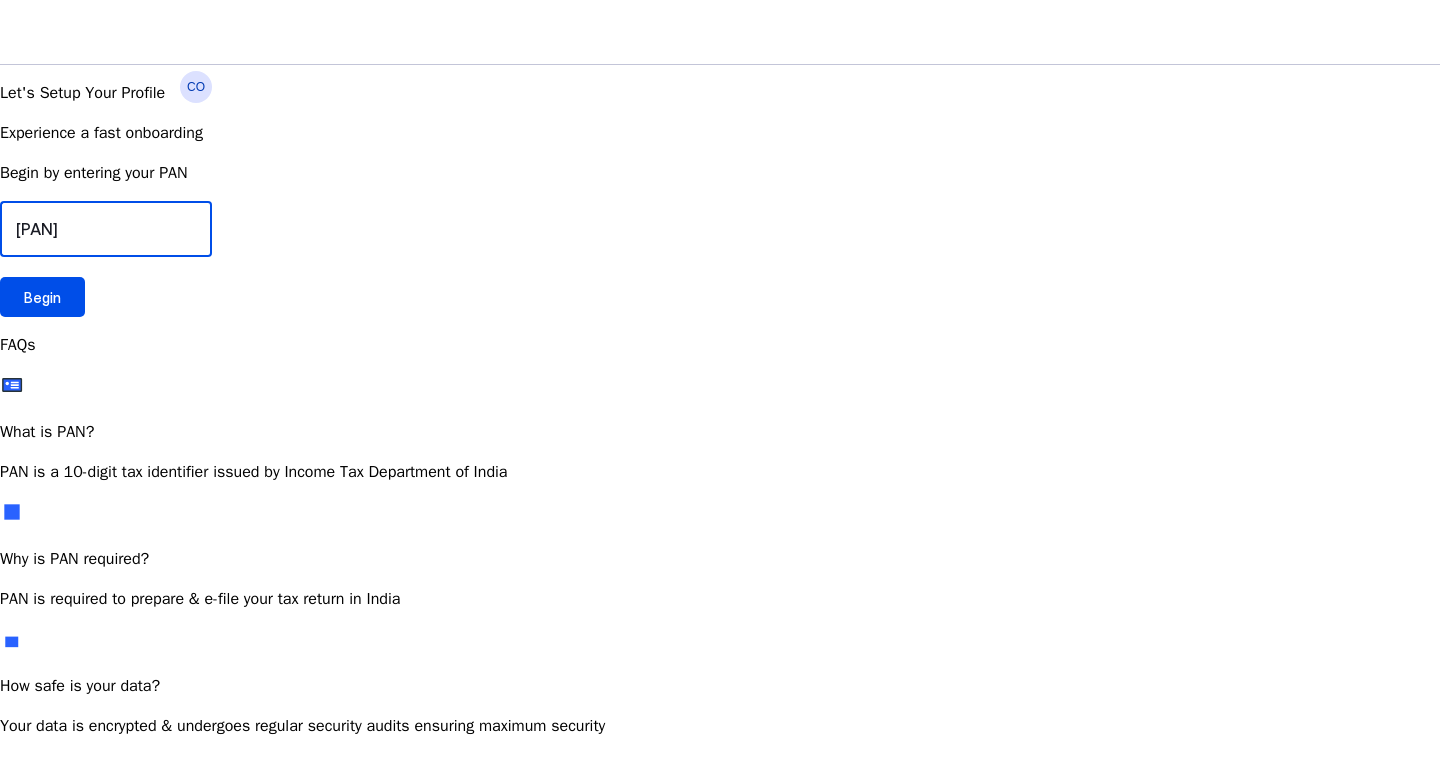 click on "[PAN]" at bounding box center (106, 229) 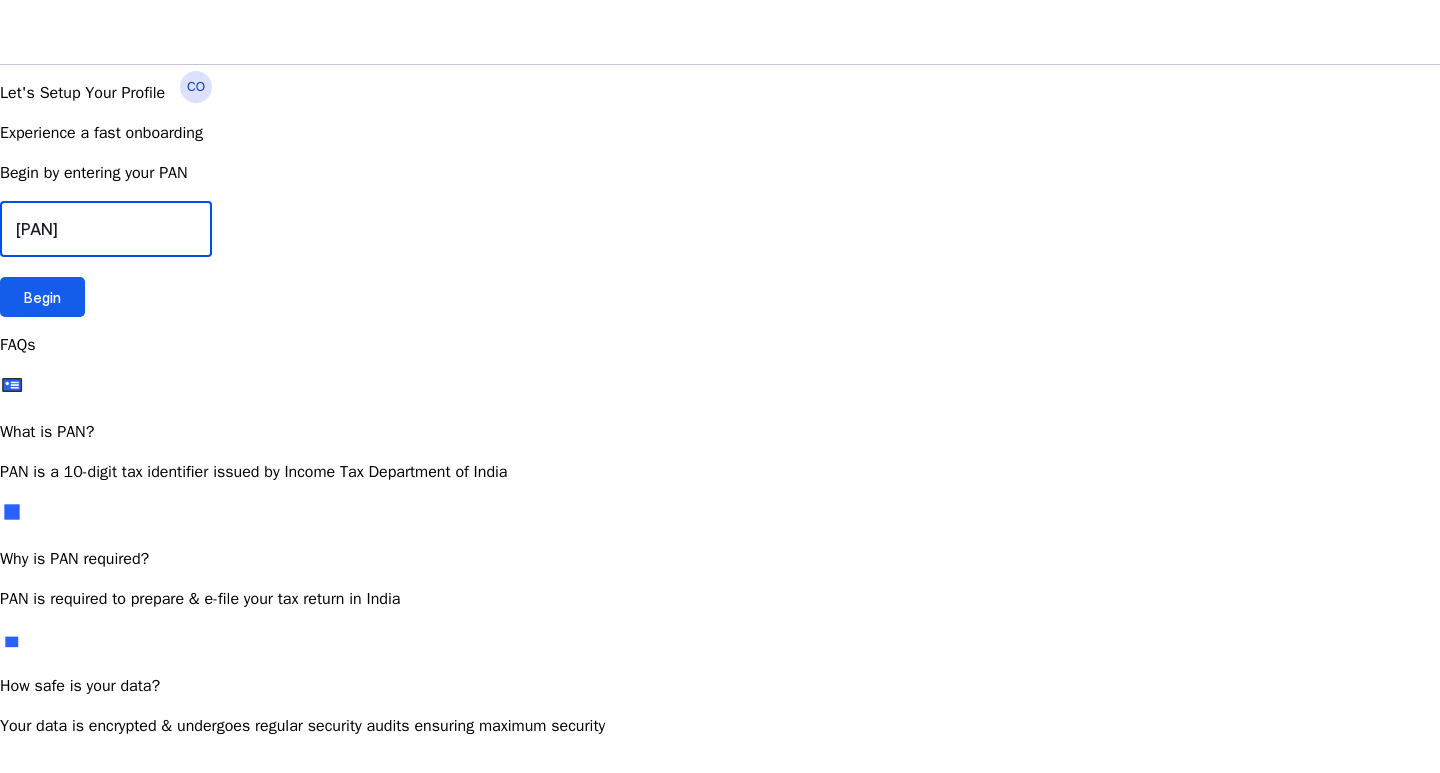 click at bounding box center [42, 297] 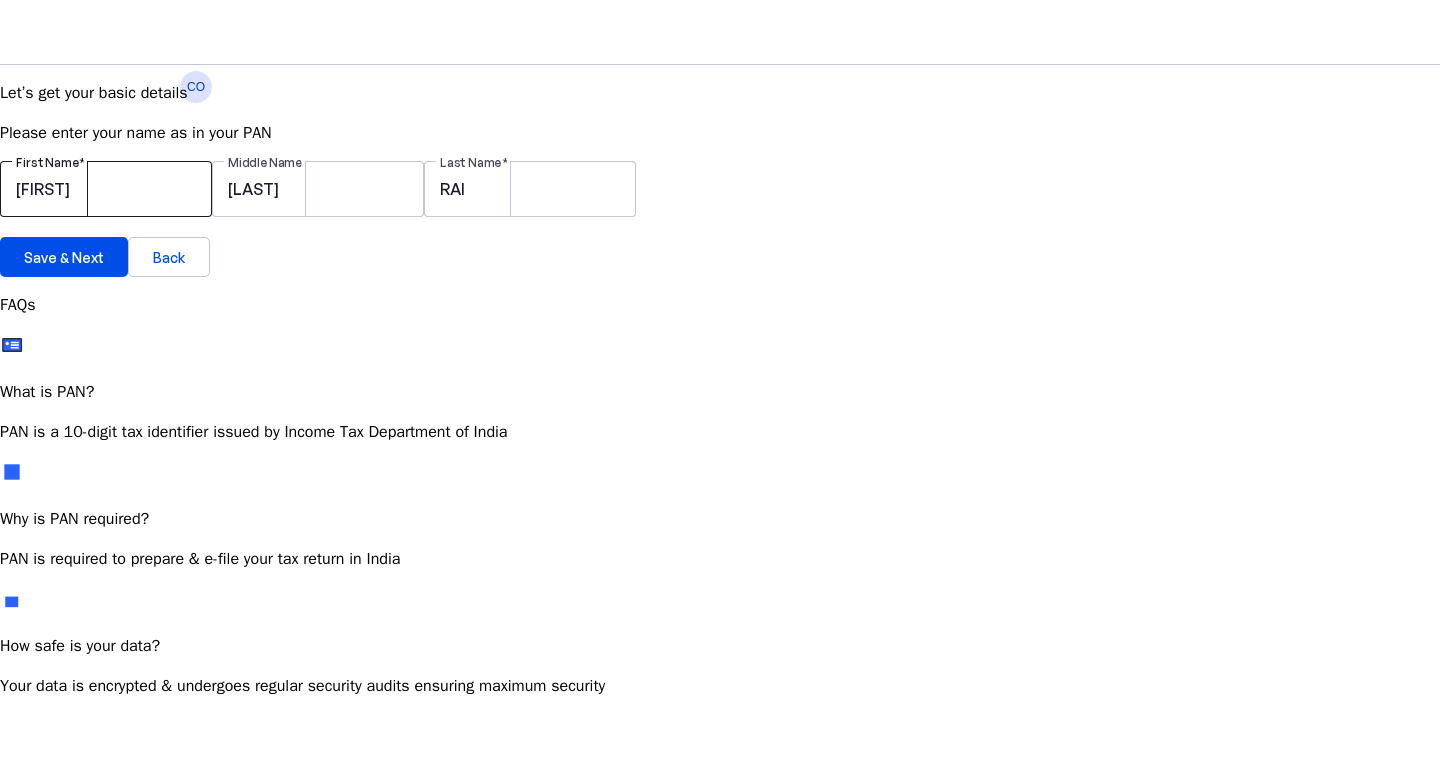 click on "[FIRST]" at bounding box center (106, 189) 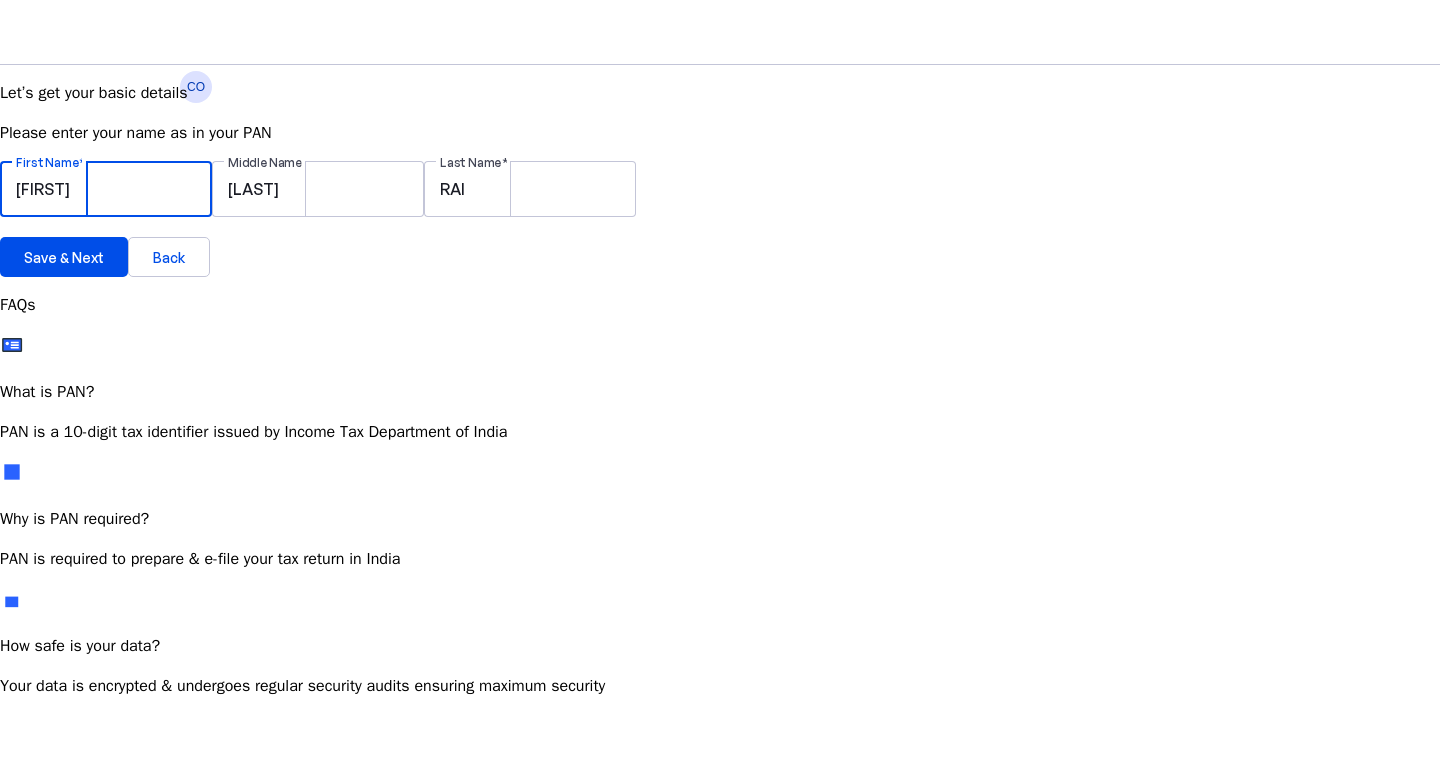 click on "[FIRST]" at bounding box center (106, 189) 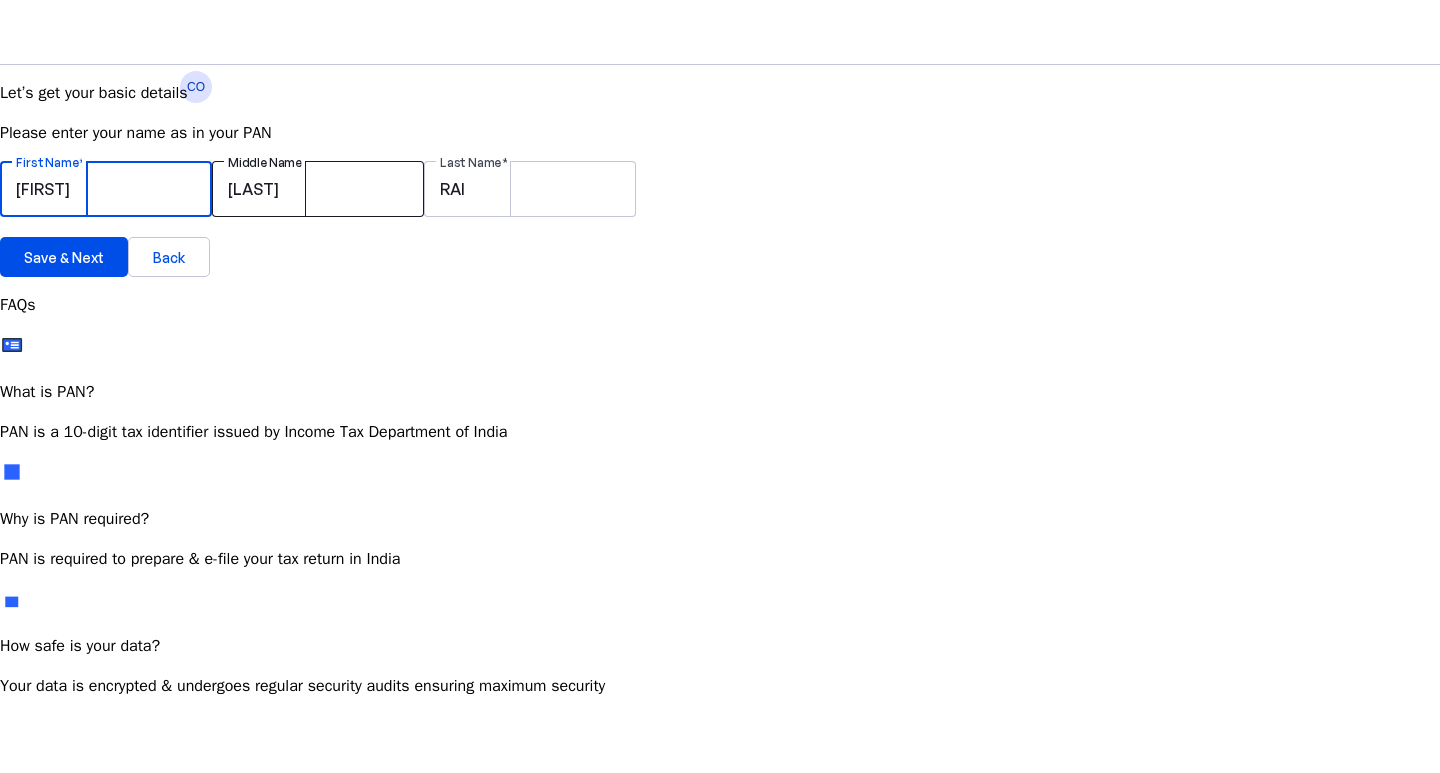 click on "[LAST]" at bounding box center [318, 189] 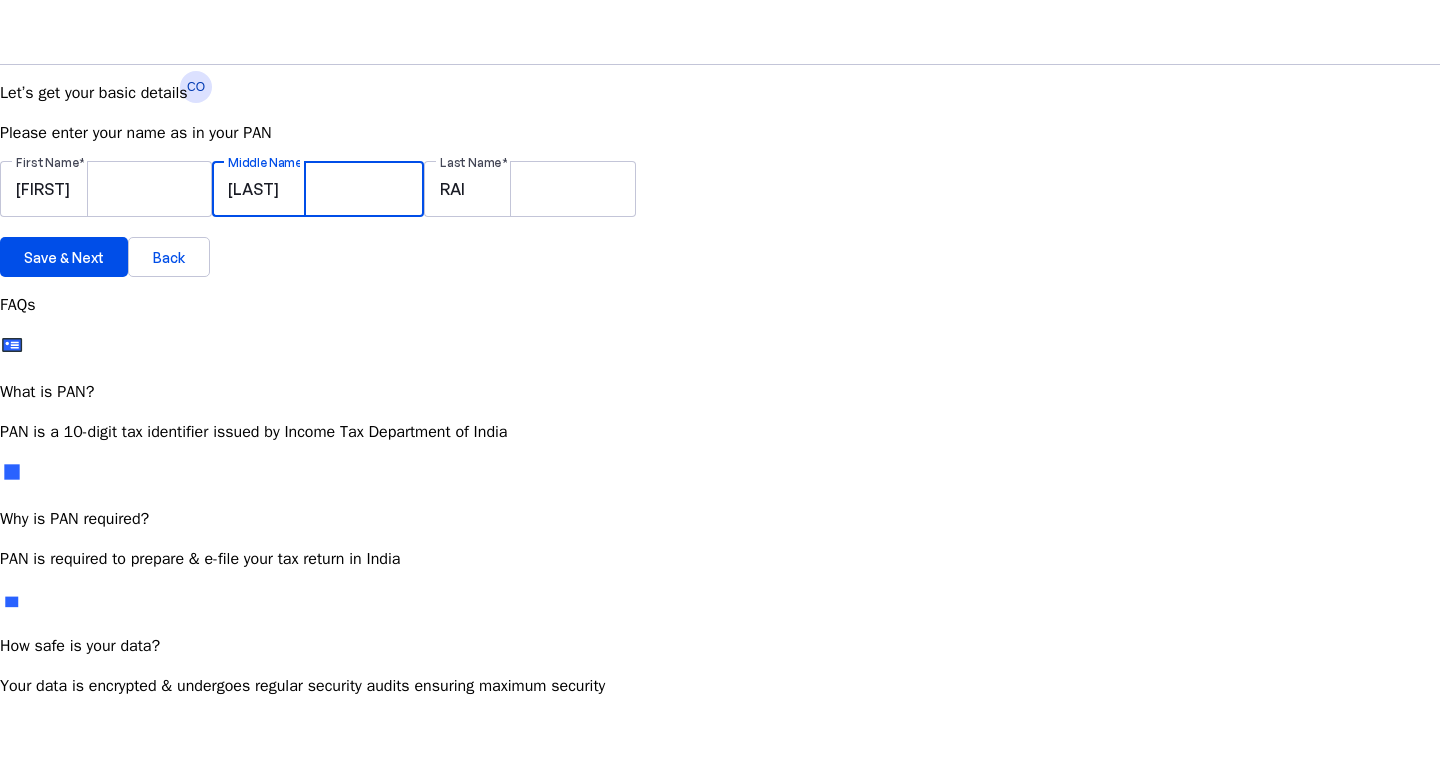 click on "[LAST]" at bounding box center (318, 189) 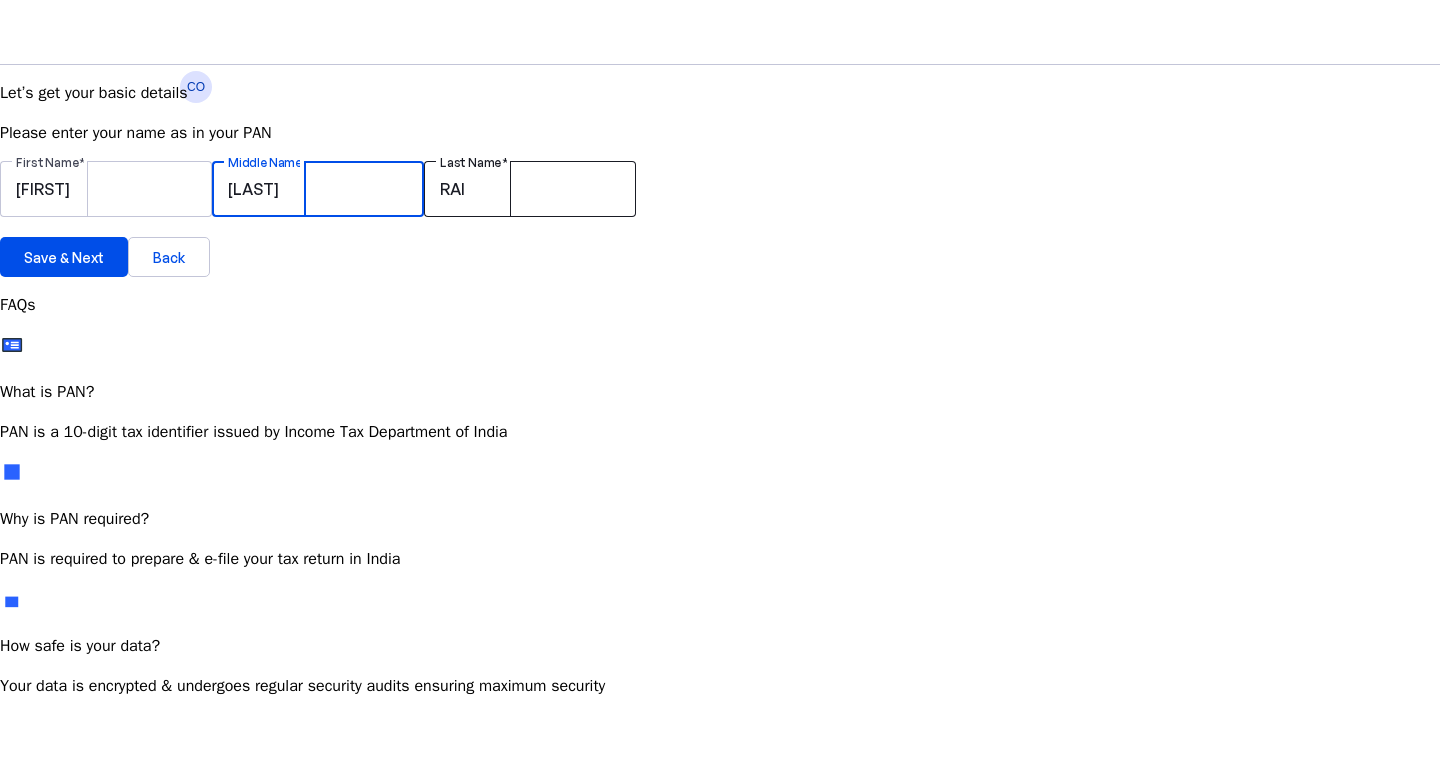 click on "RAI" at bounding box center [530, 189] 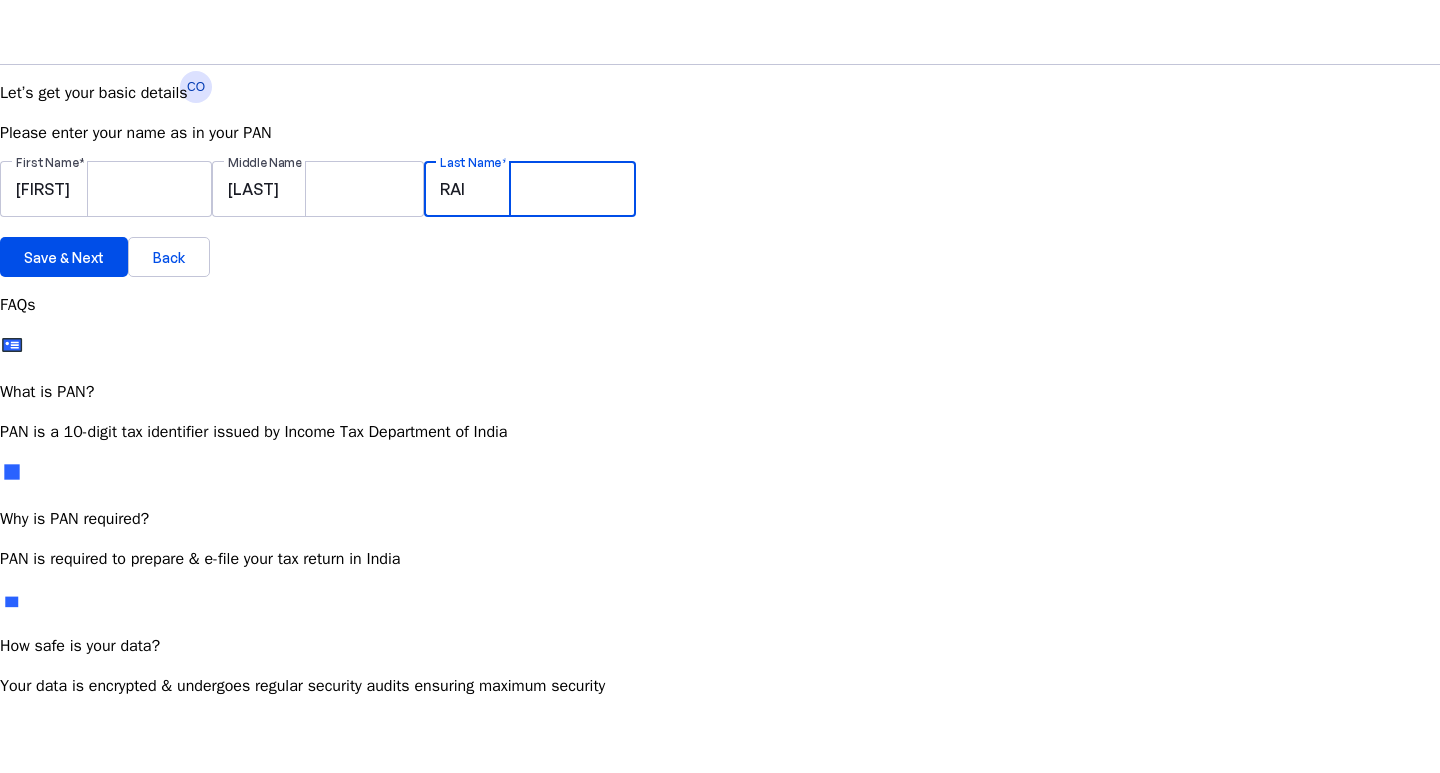 click on "RAI" at bounding box center [530, 189] 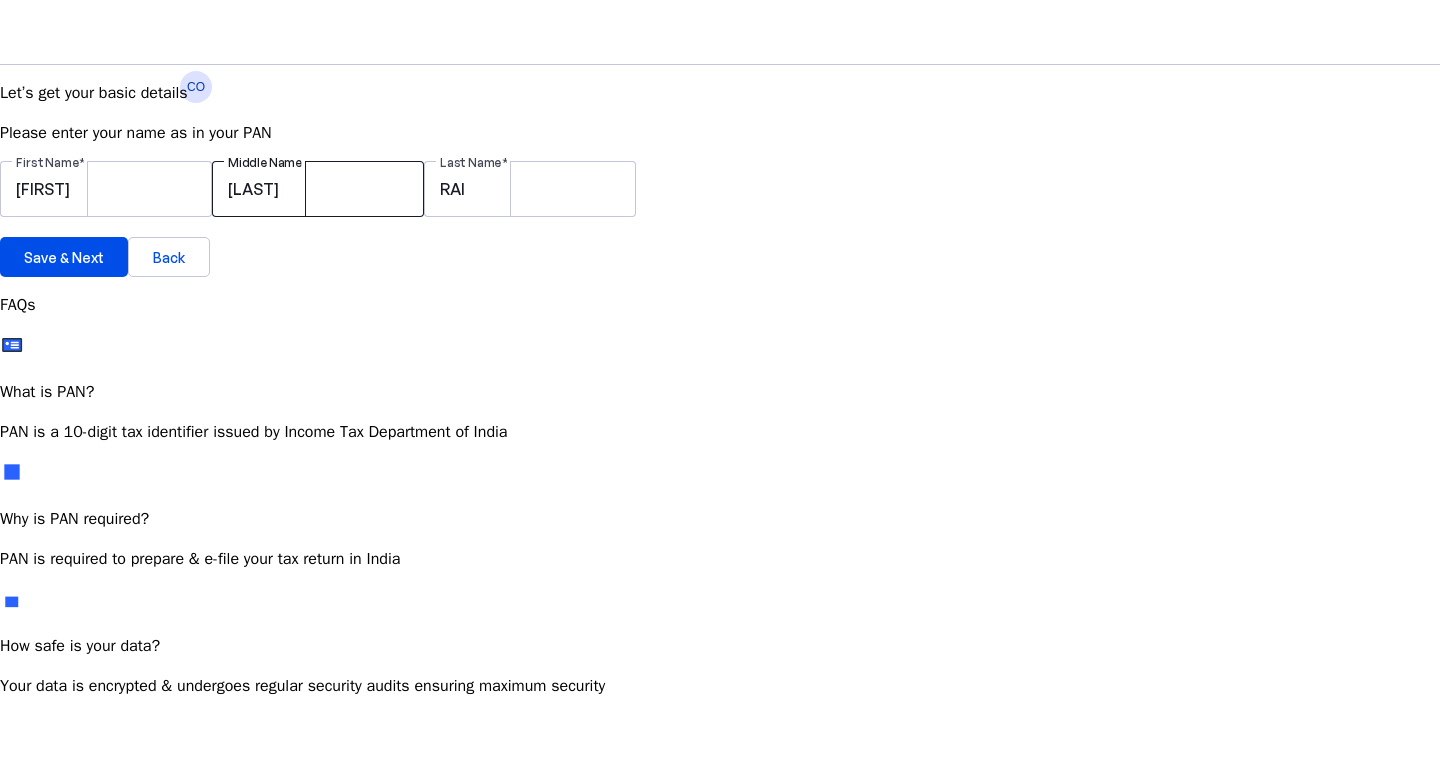 click on "[LAST]" at bounding box center (318, 189) 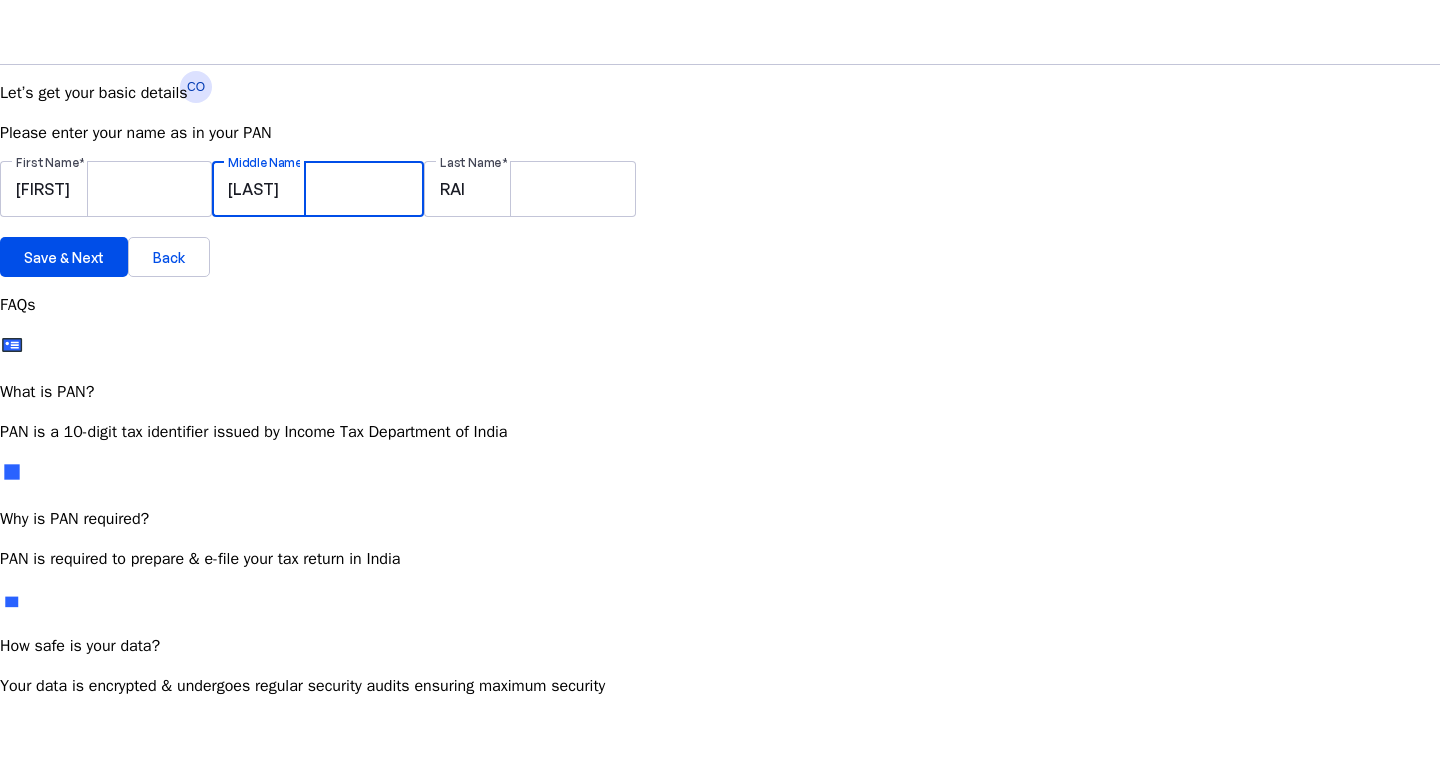 click on "Let’s get your basic details Please enter your name as in your PAN First Name [FIRST] Middle Name [MIDDLE] Last Name [LAST] Save & Next Back" at bounding box center (720, 179) 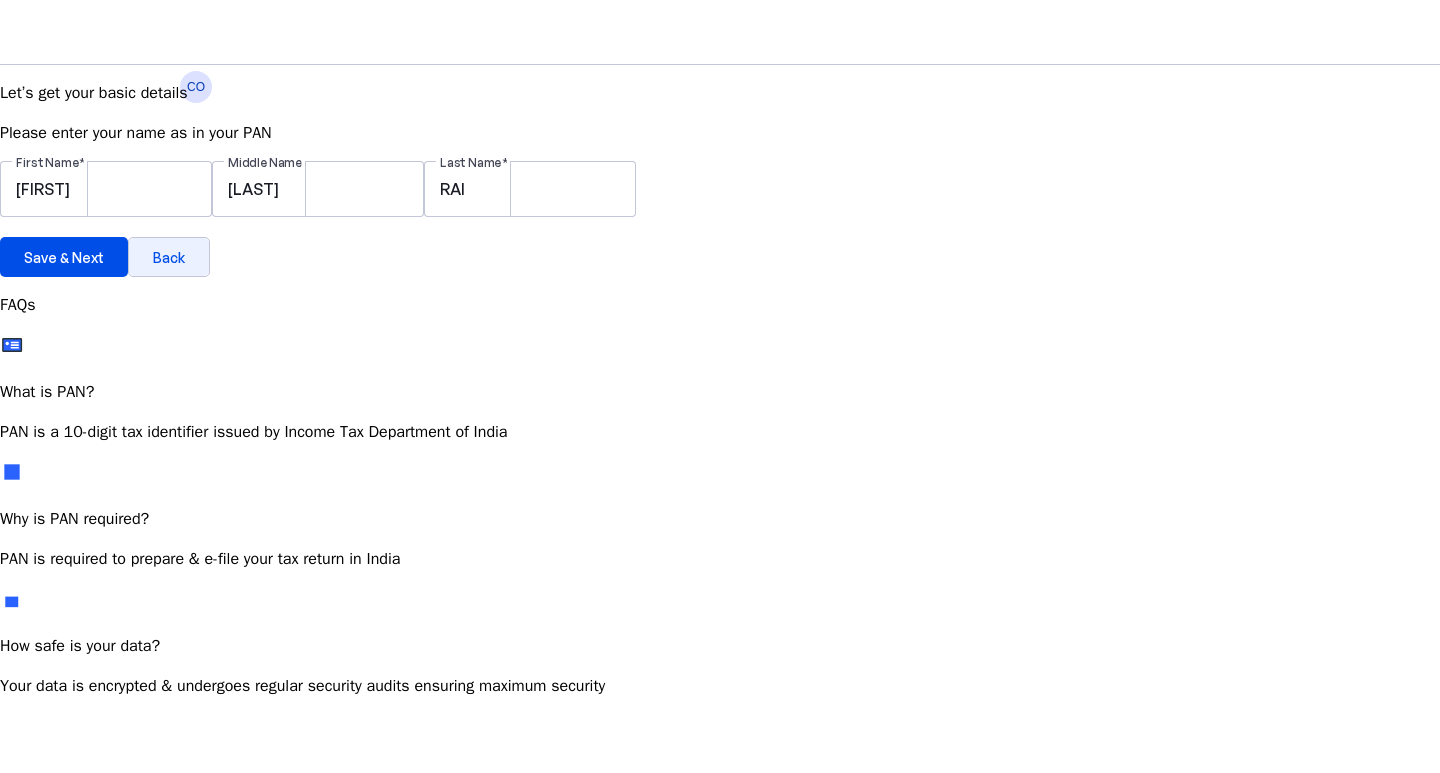 click at bounding box center [169, 257] 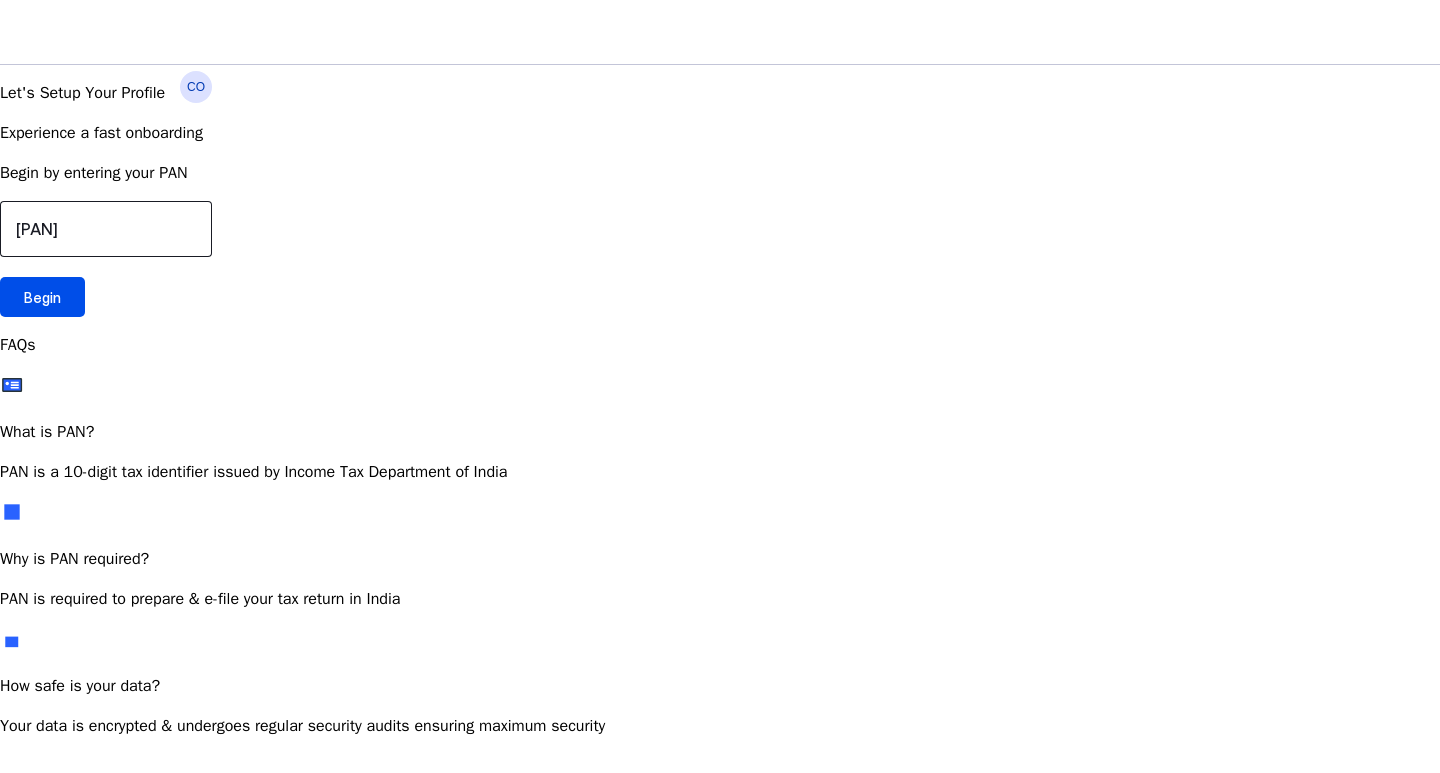 click on "[PAN]" at bounding box center (106, 229) 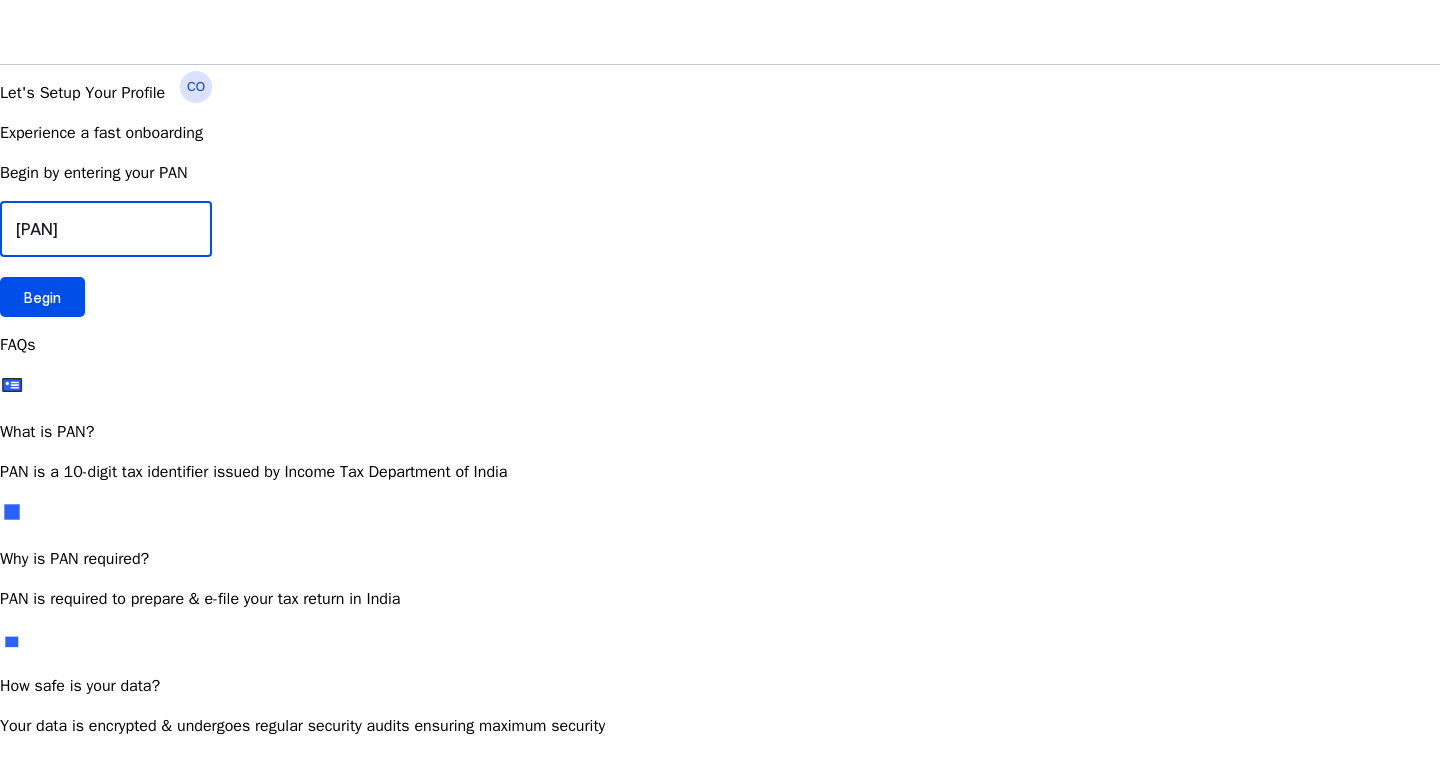 click on "[PAN]" at bounding box center [106, 229] 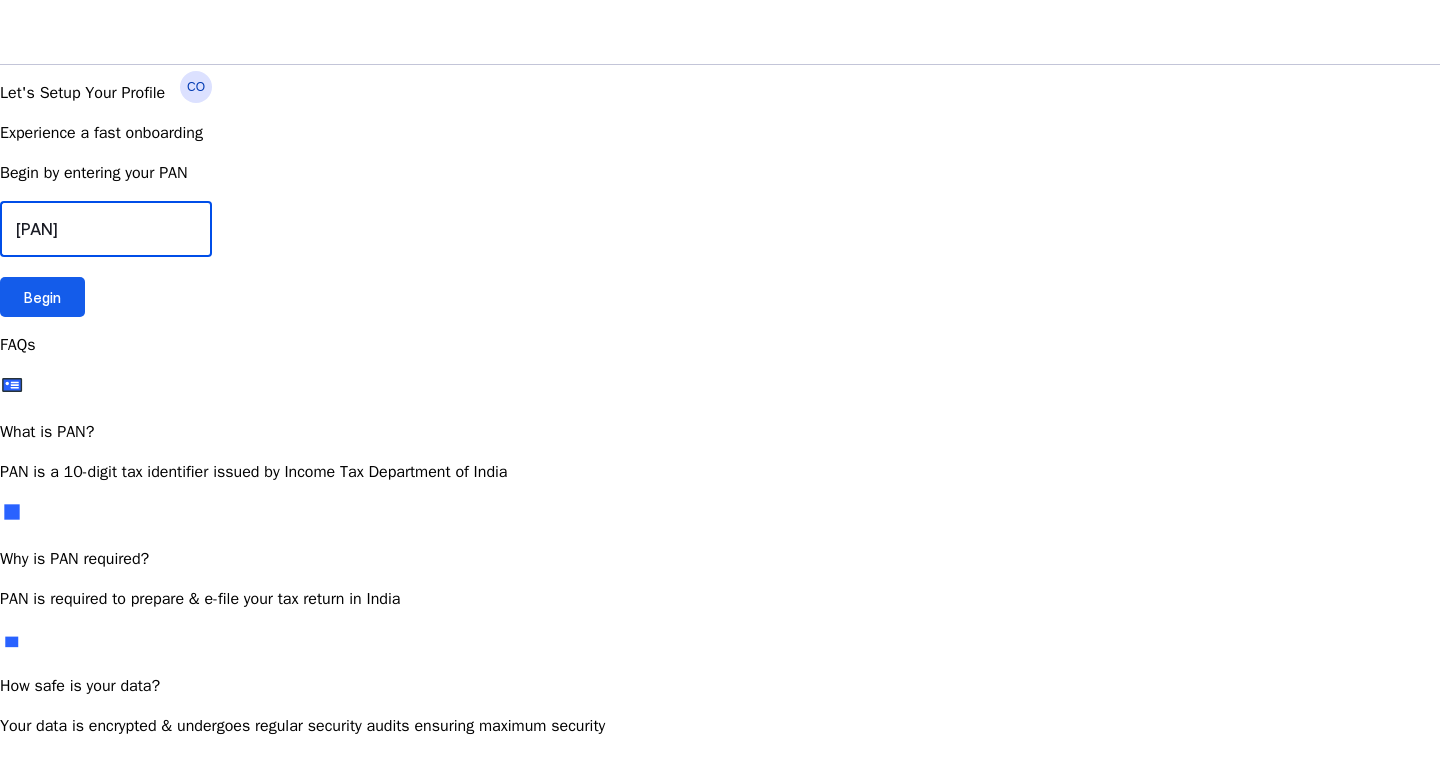 click on "Begin" at bounding box center (42, 297) 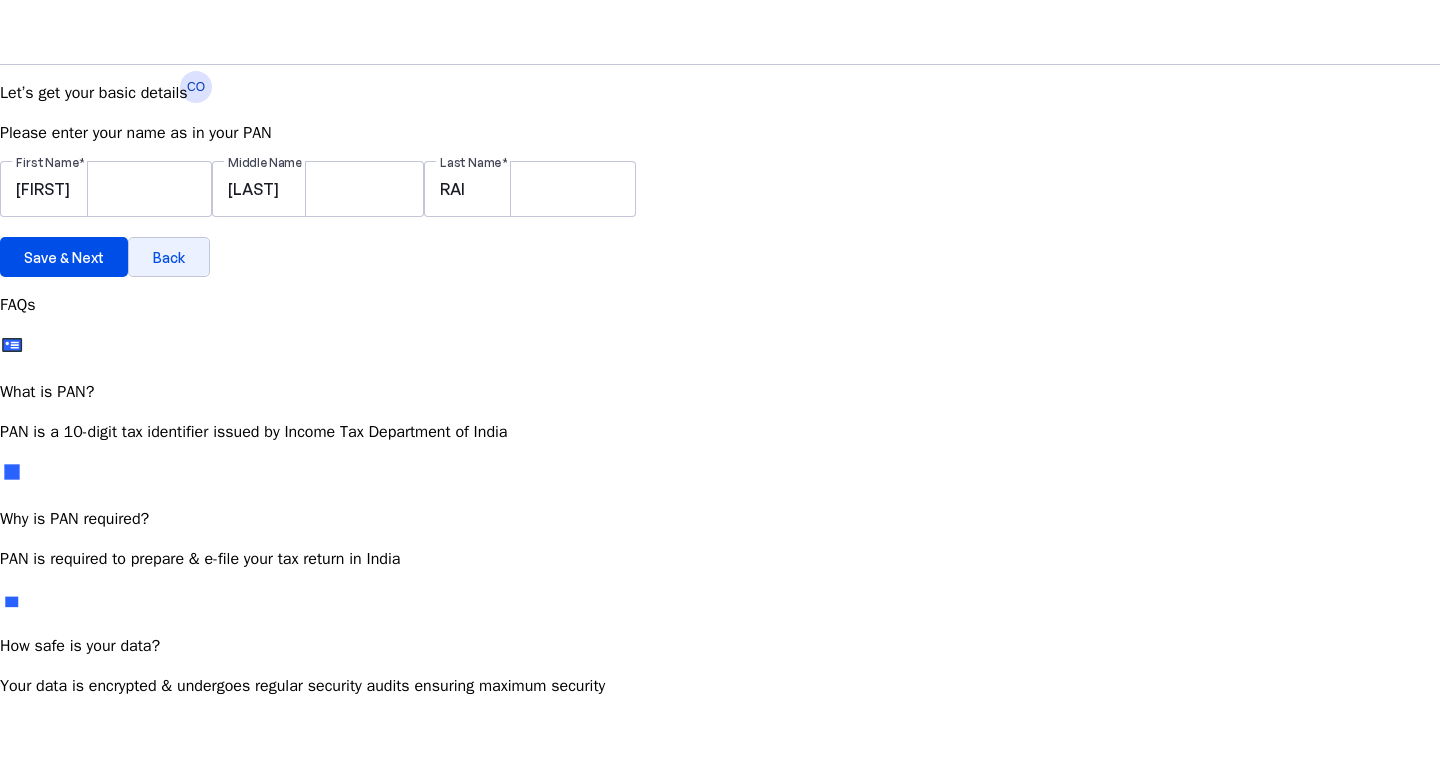 click on "Back" at bounding box center [169, 257] 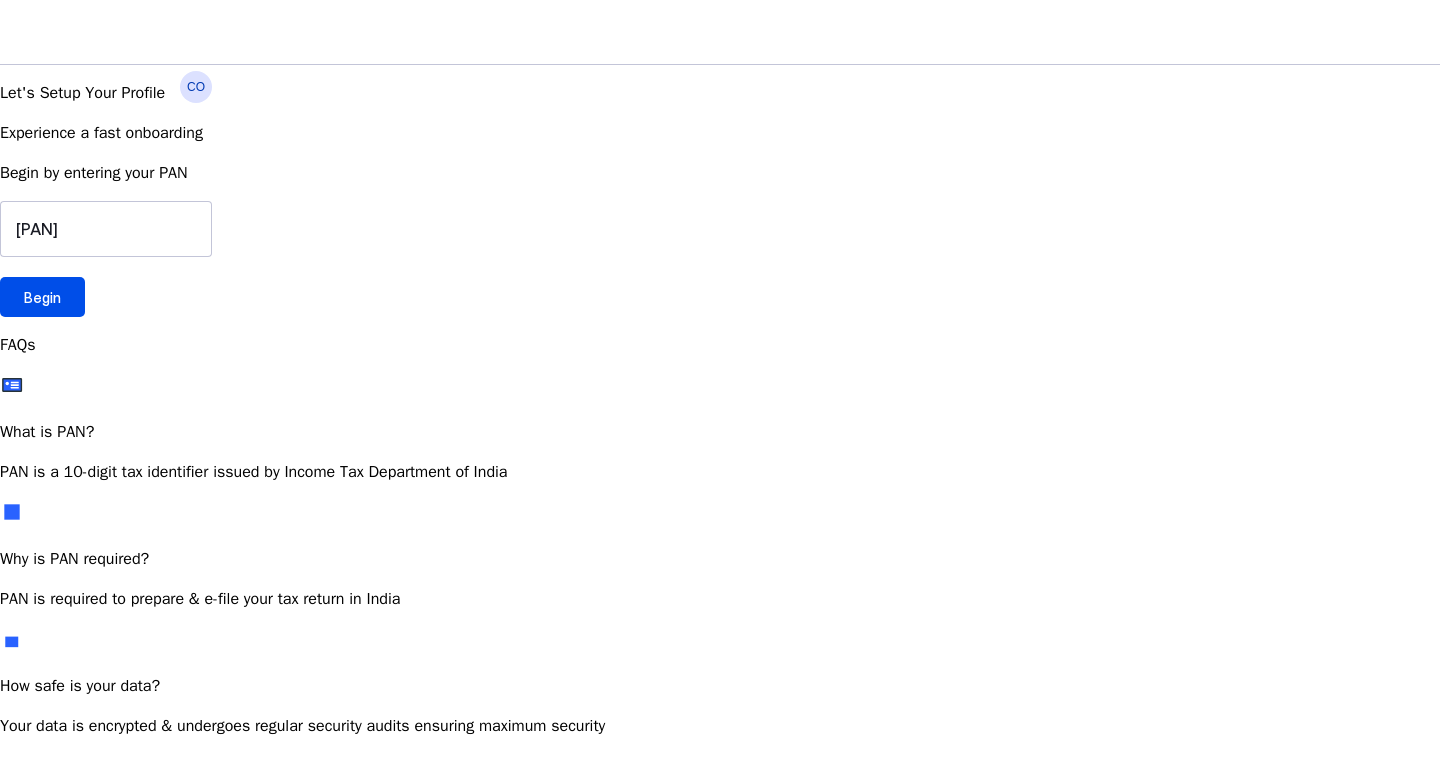 drag, startPoint x: 280, startPoint y: 393, endPoint x: 162, endPoint y: 369, distance: 120.41595 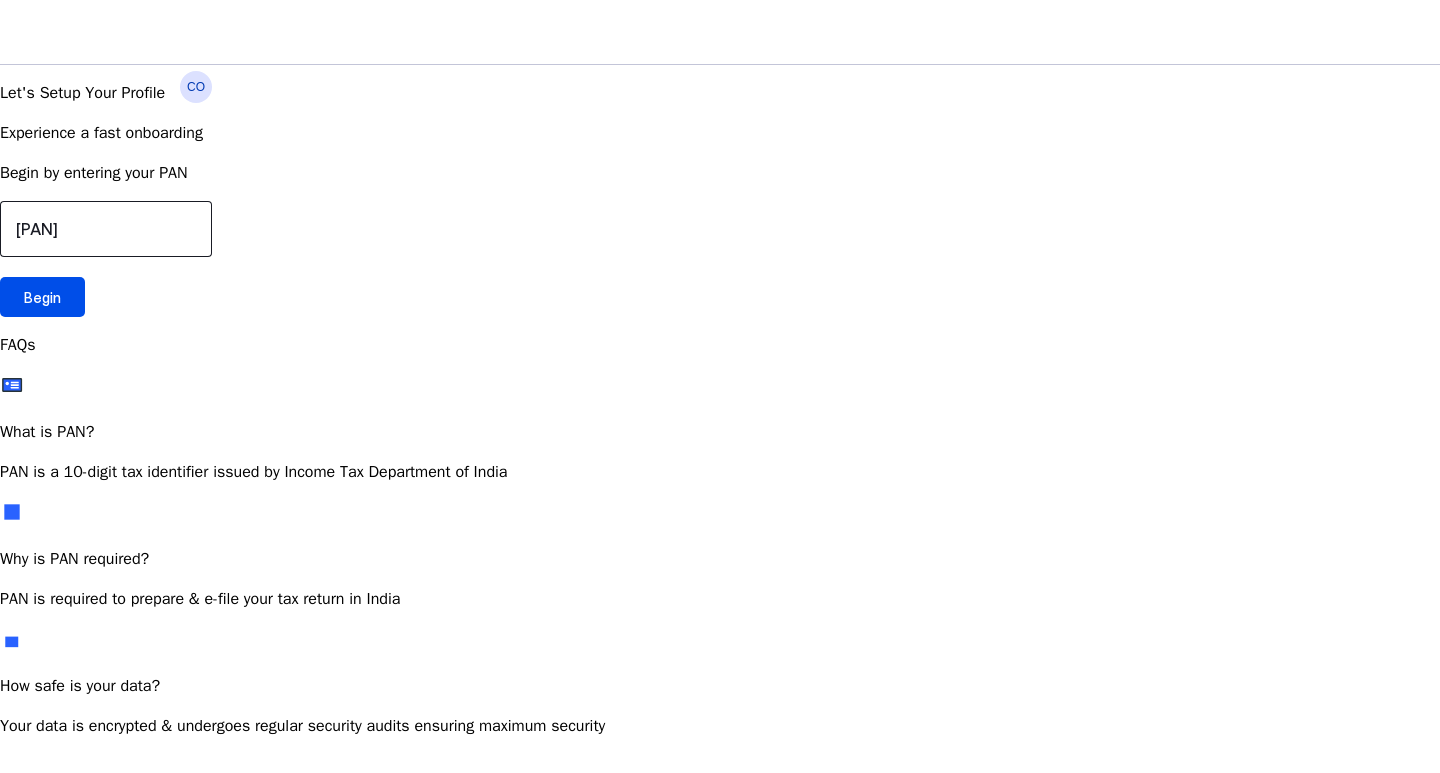 click on "[PAN]" at bounding box center (106, 229) 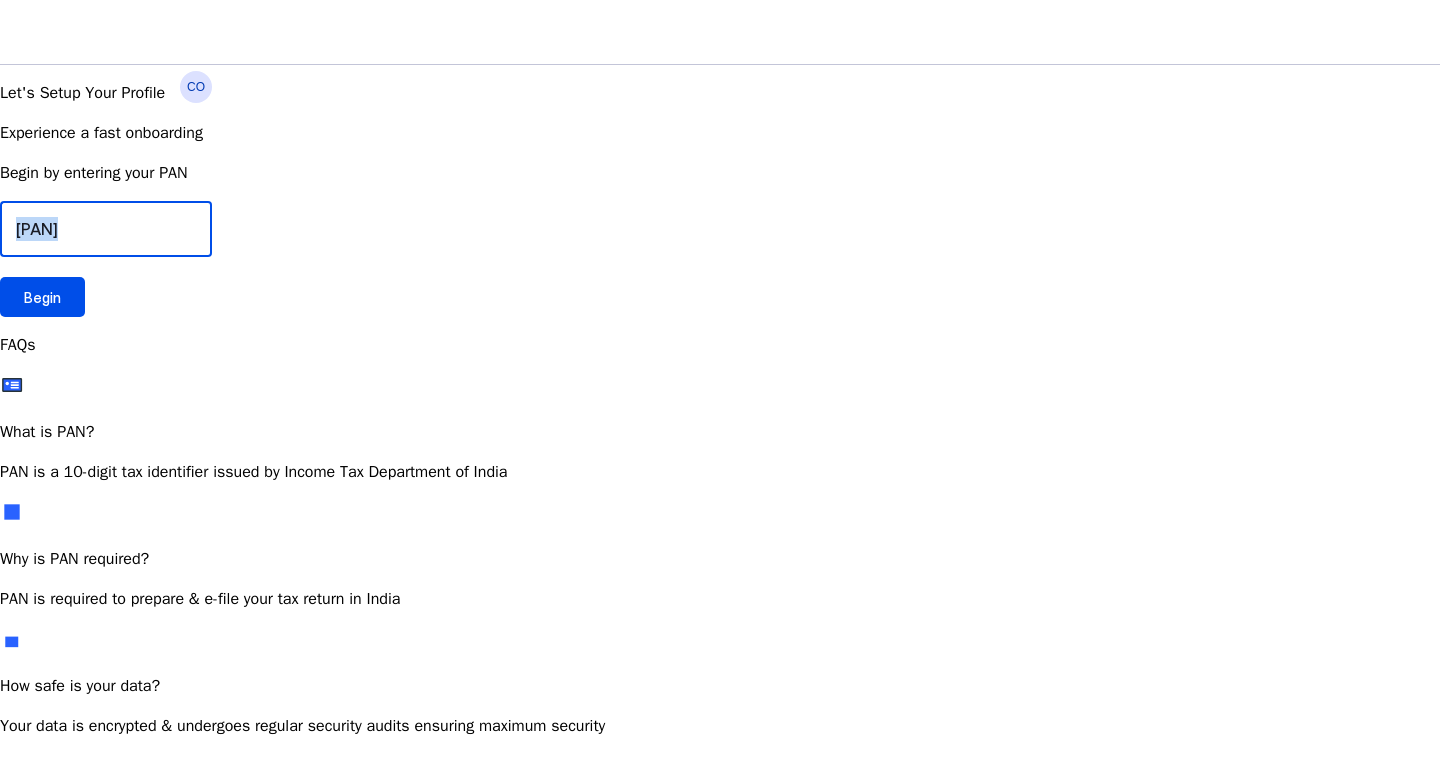 click on "[PAN]" at bounding box center (106, 229) 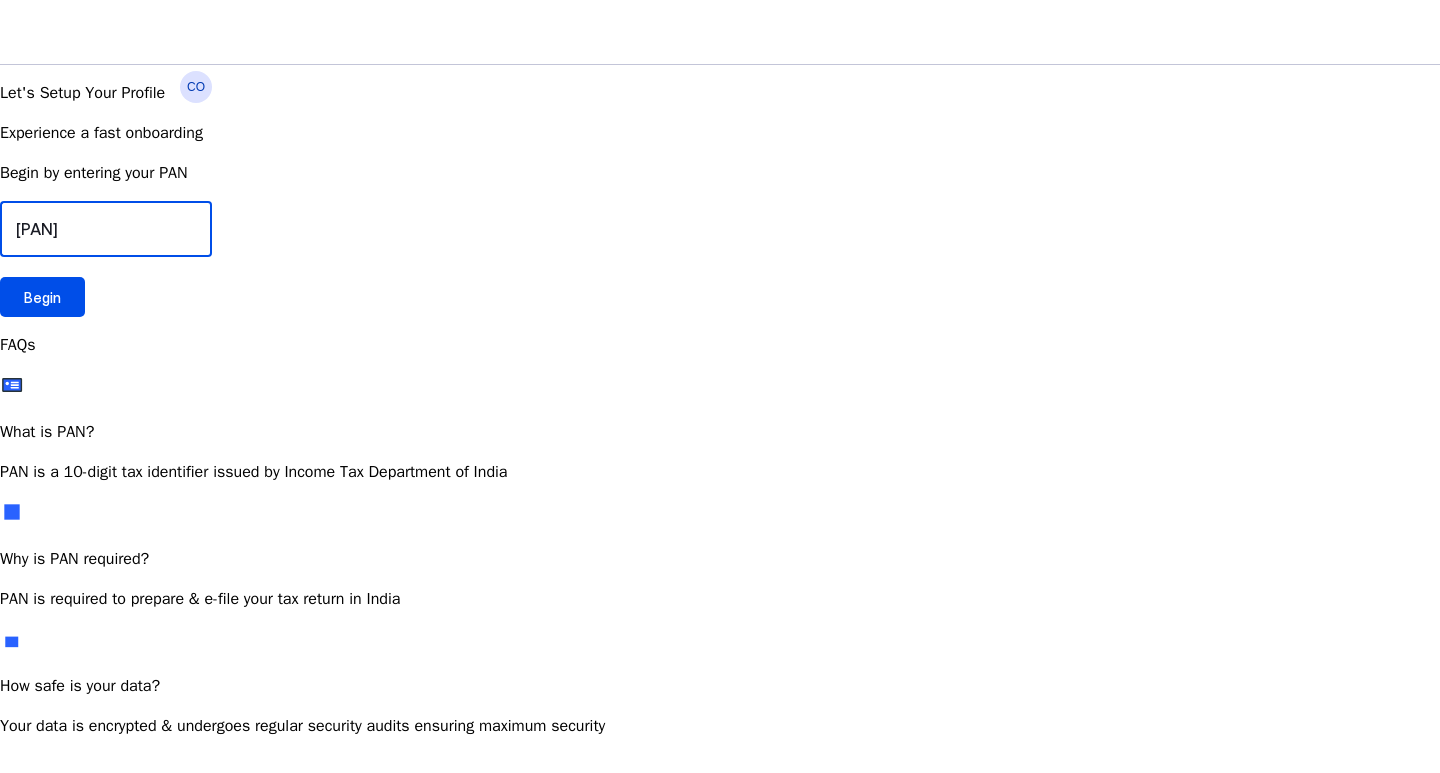click on "[PAN]" at bounding box center [106, 229] 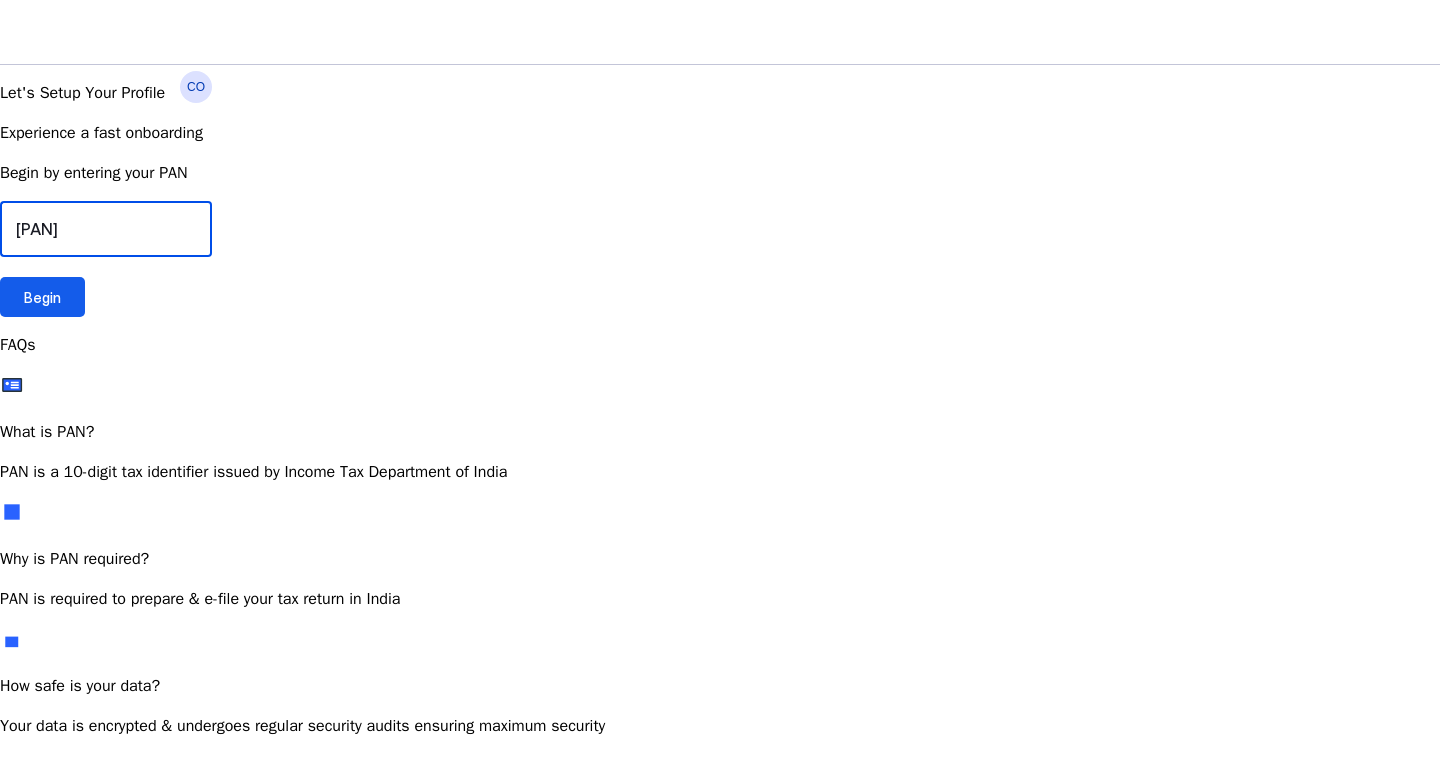 type on "[PAN]" 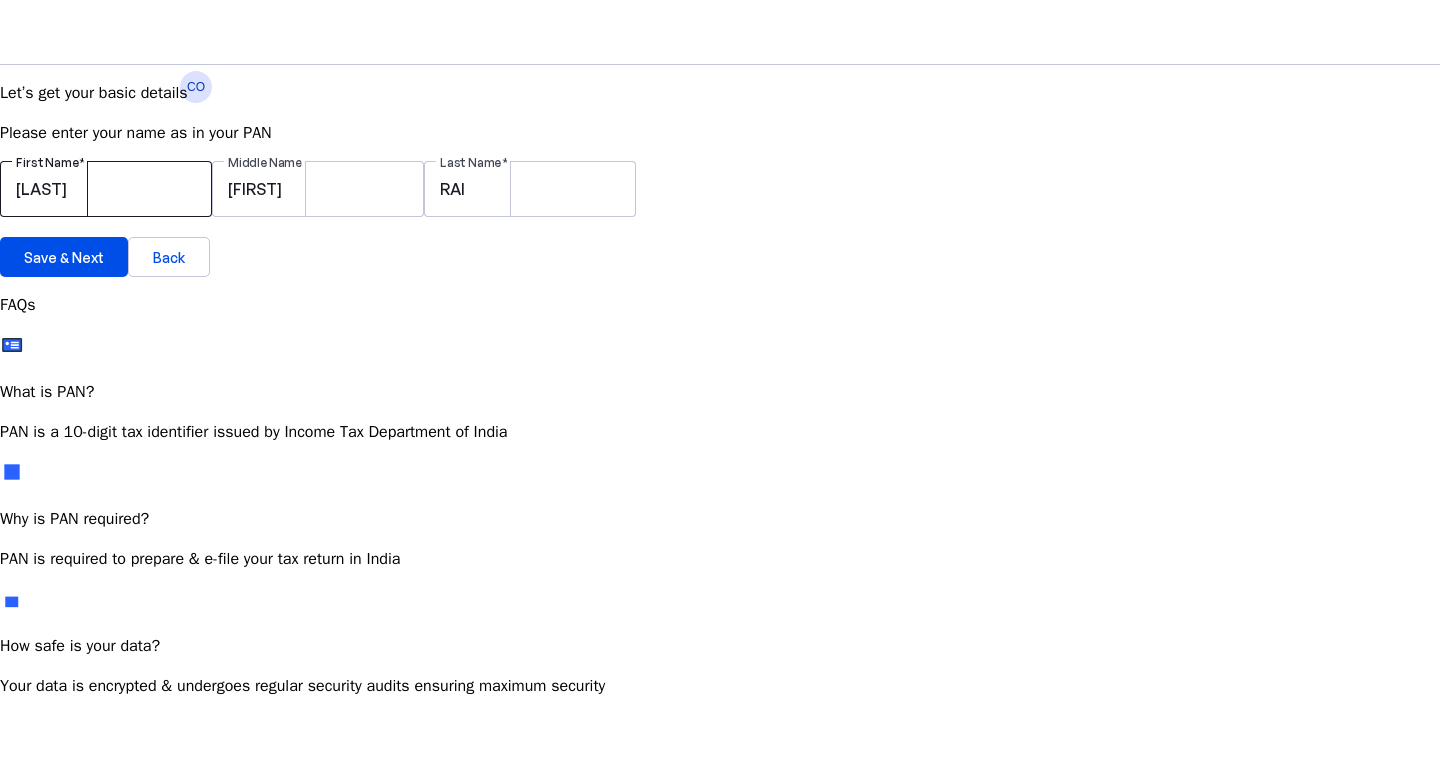 click on "[LAST]" at bounding box center (106, 189) 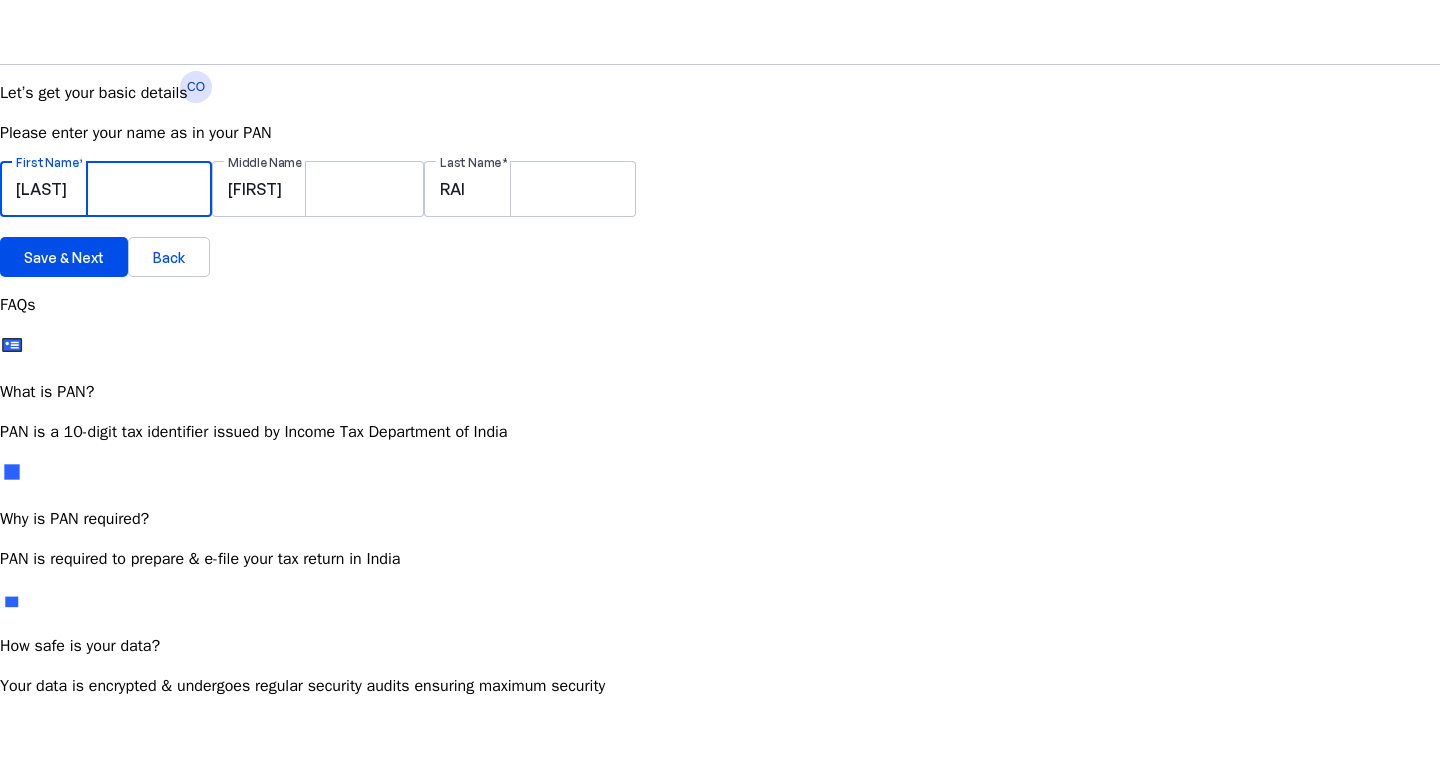 click on "[LAST]" at bounding box center [106, 189] 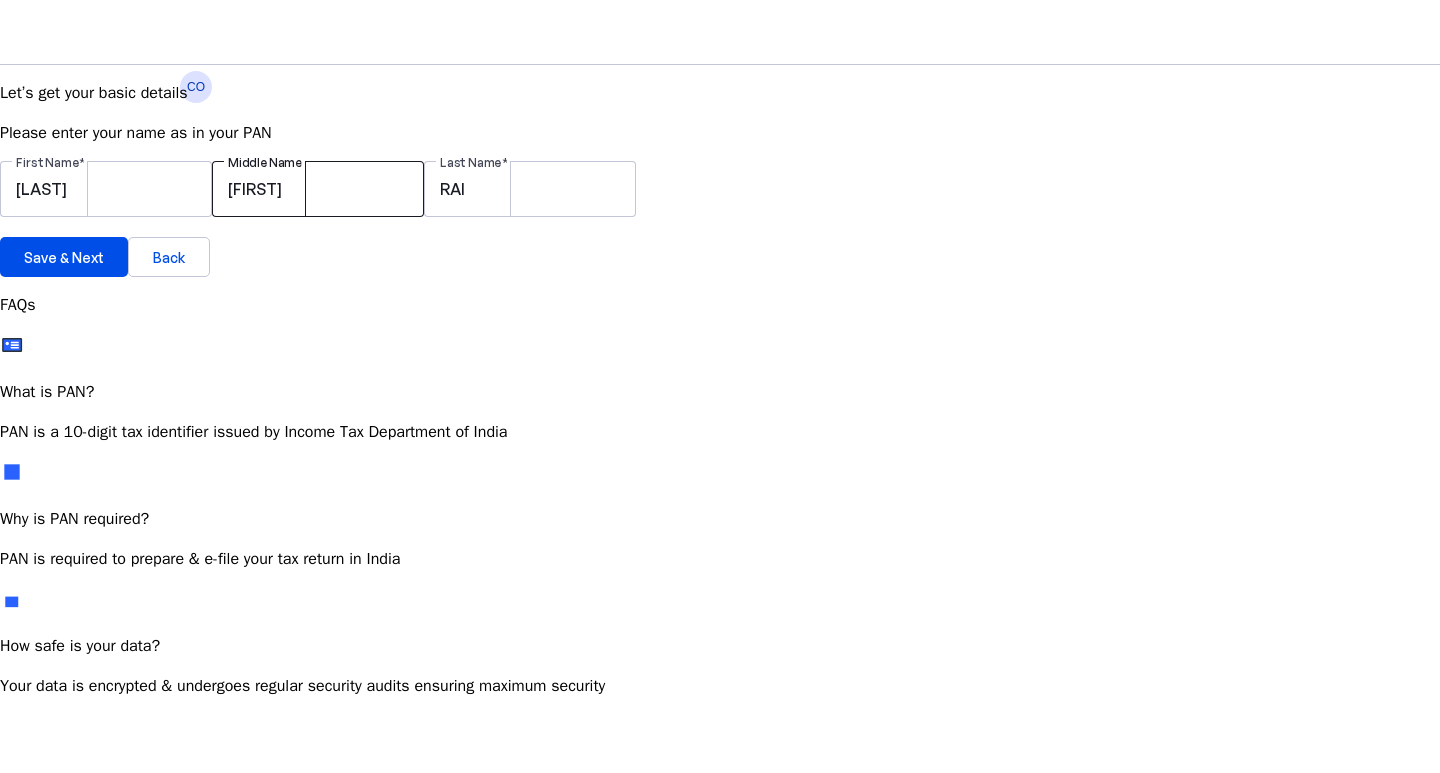 click on "[FIRST]" at bounding box center (318, 189) 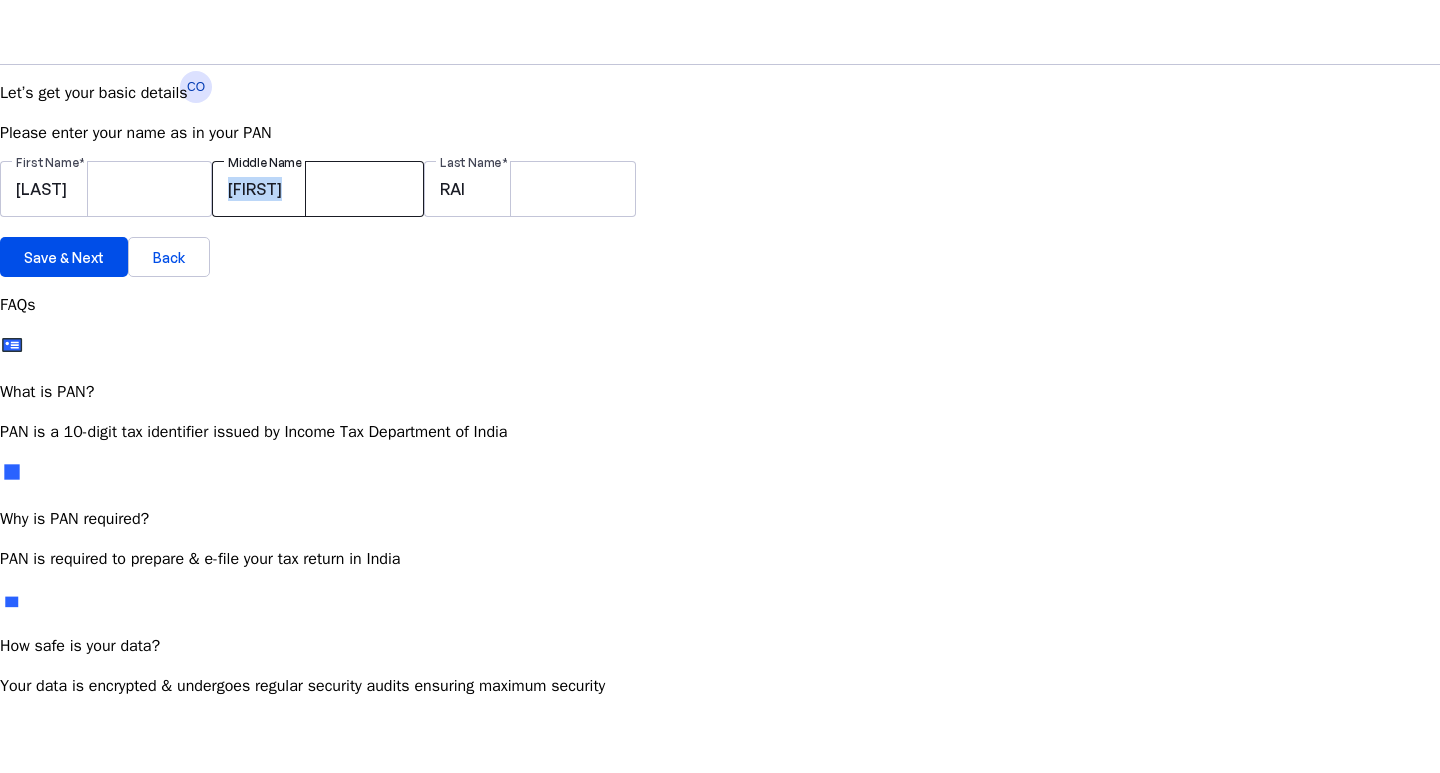 click on "[FIRST]" at bounding box center (318, 189) 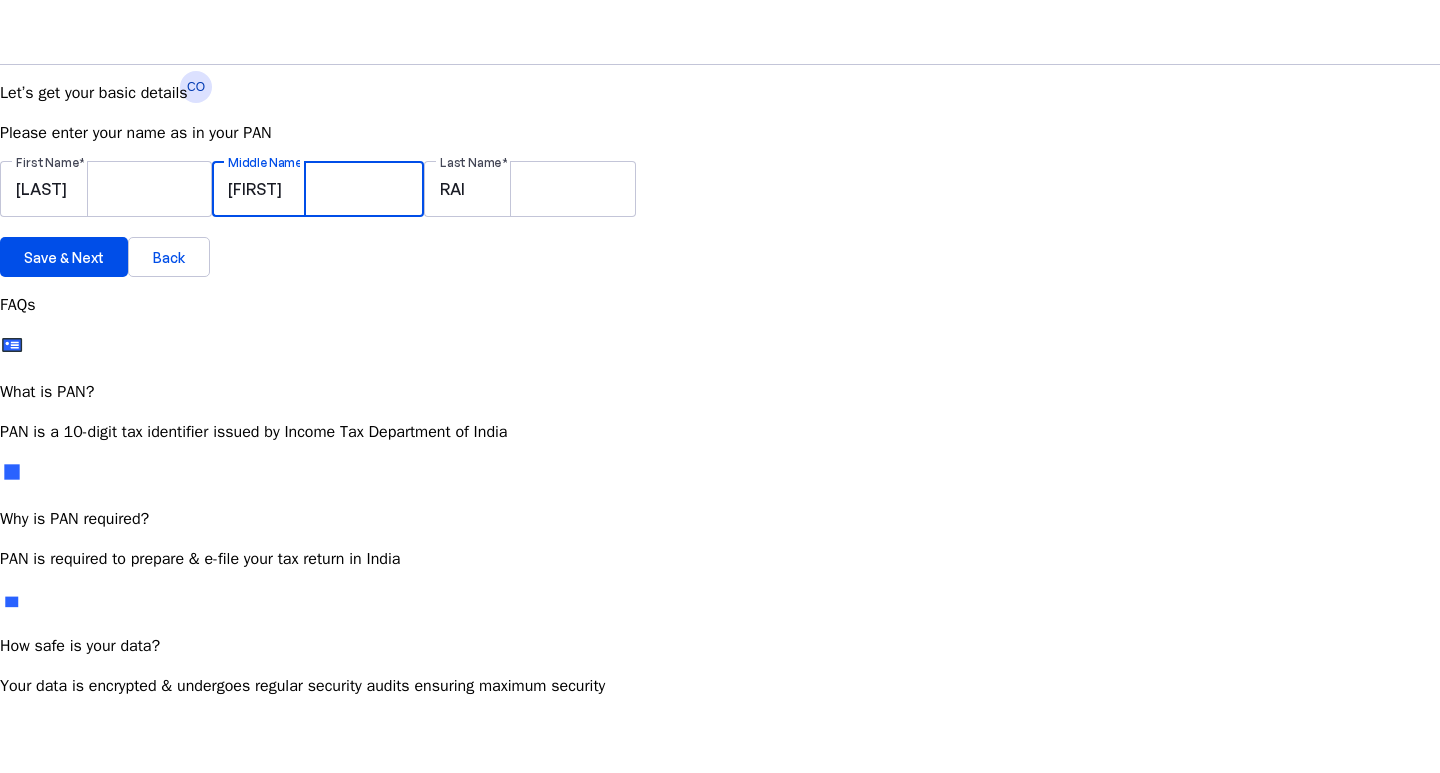 click on "[FIRST]" at bounding box center (318, 189) 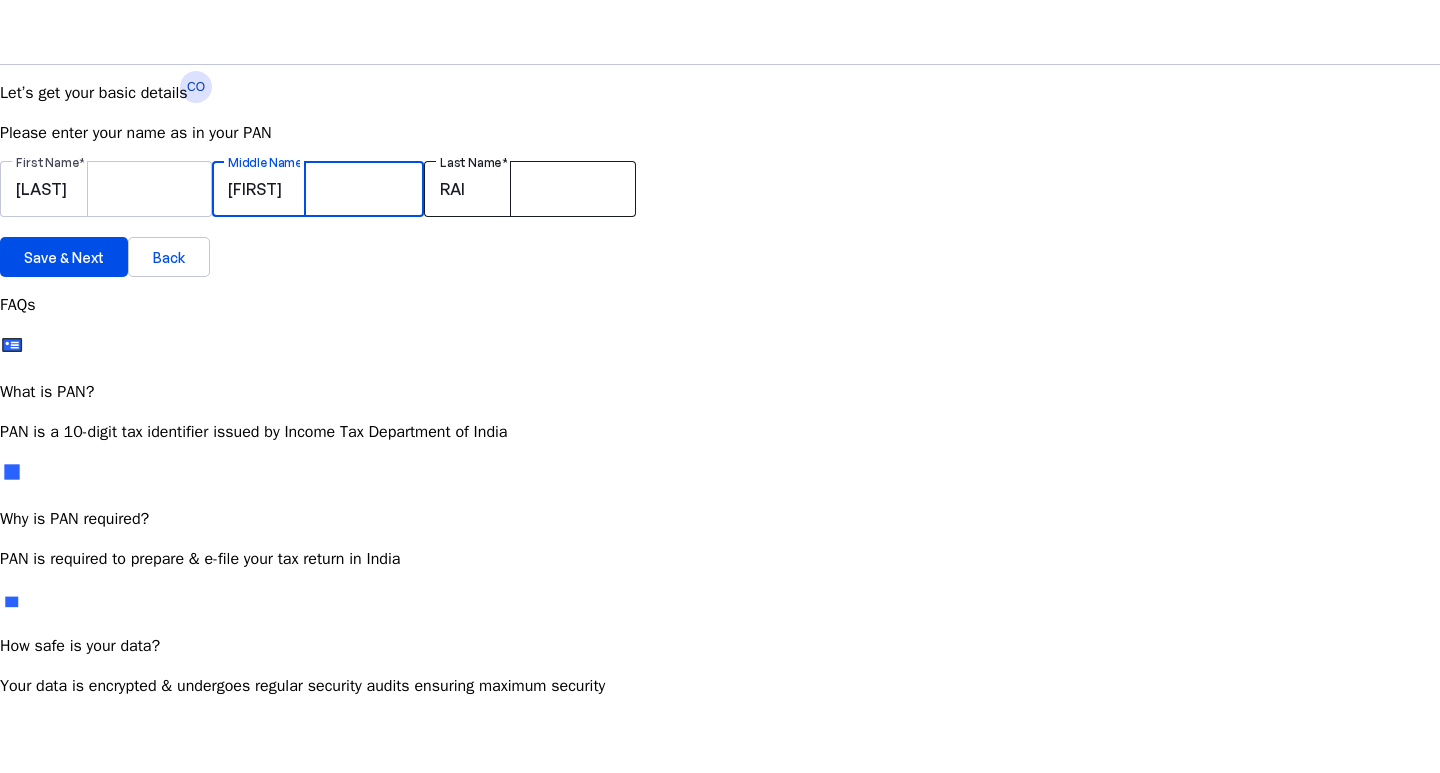click on "RAI" at bounding box center [530, 189] 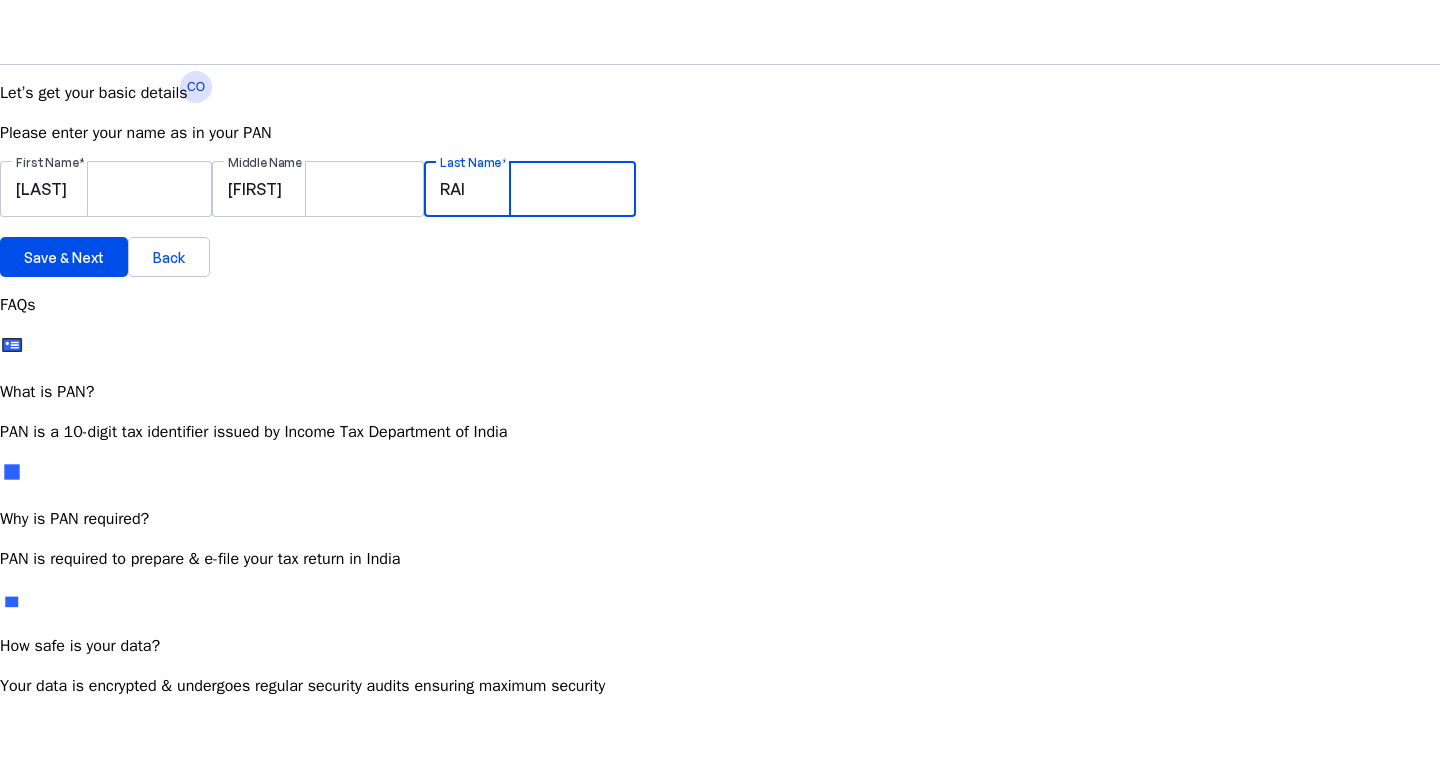 click on "RAI" at bounding box center (530, 189) 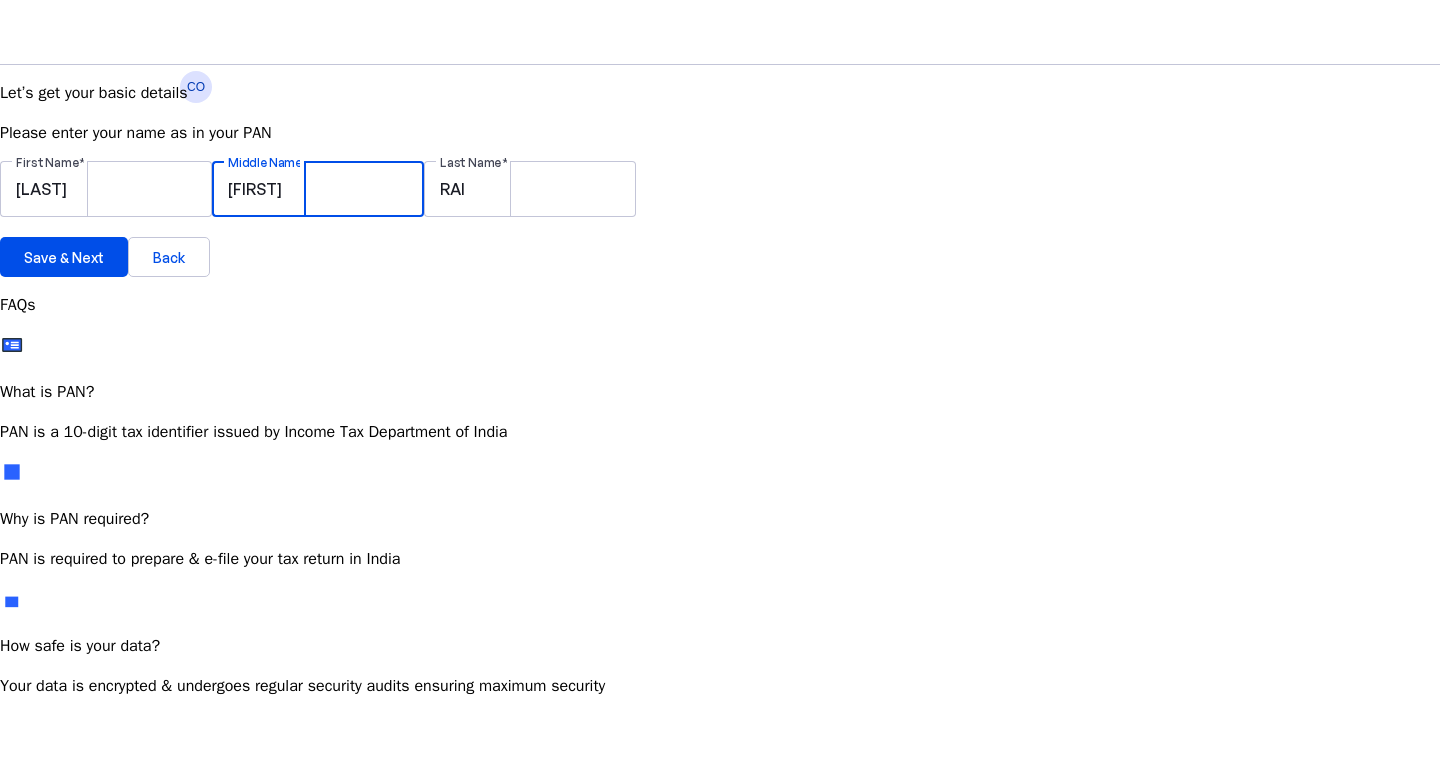 click on "[FIRST]" at bounding box center (318, 189) 